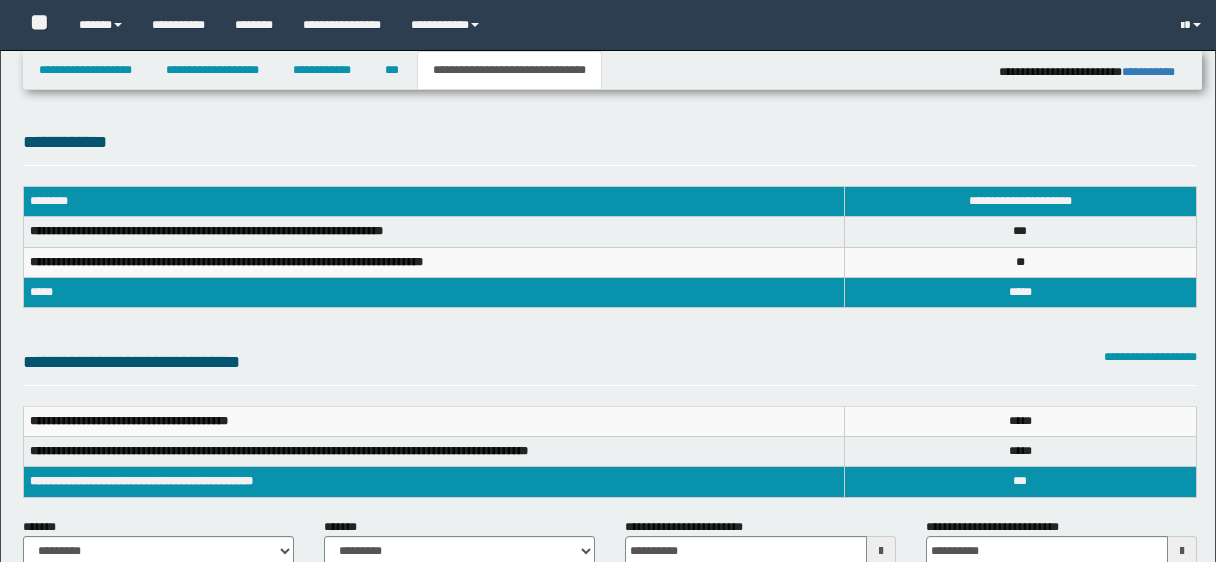 select on "*" 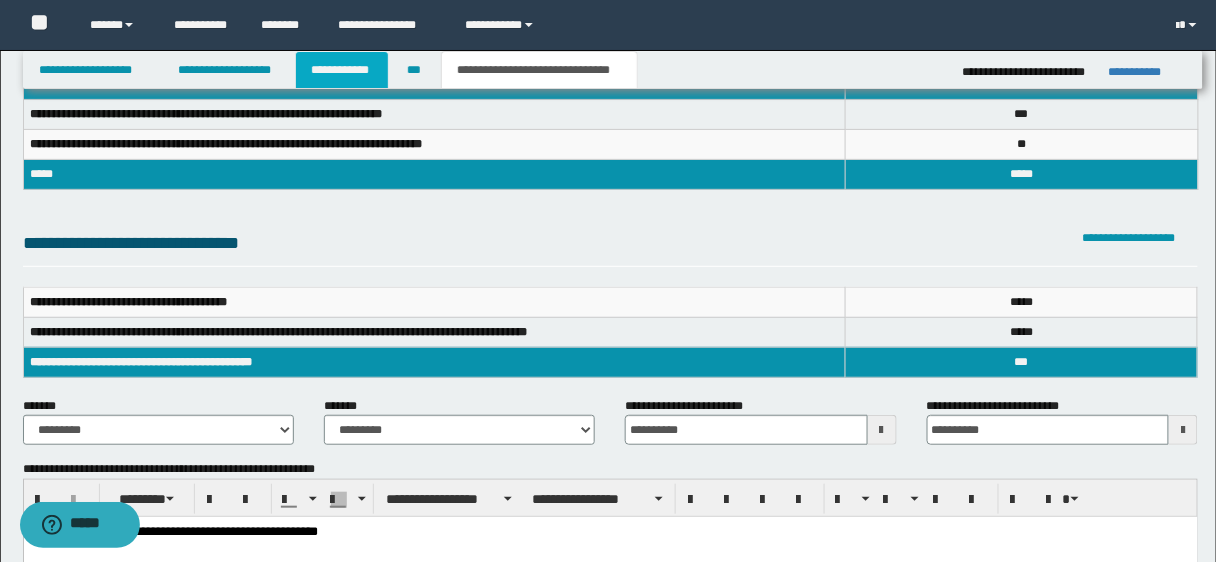 scroll, scrollTop: 0, scrollLeft: 0, axis: both 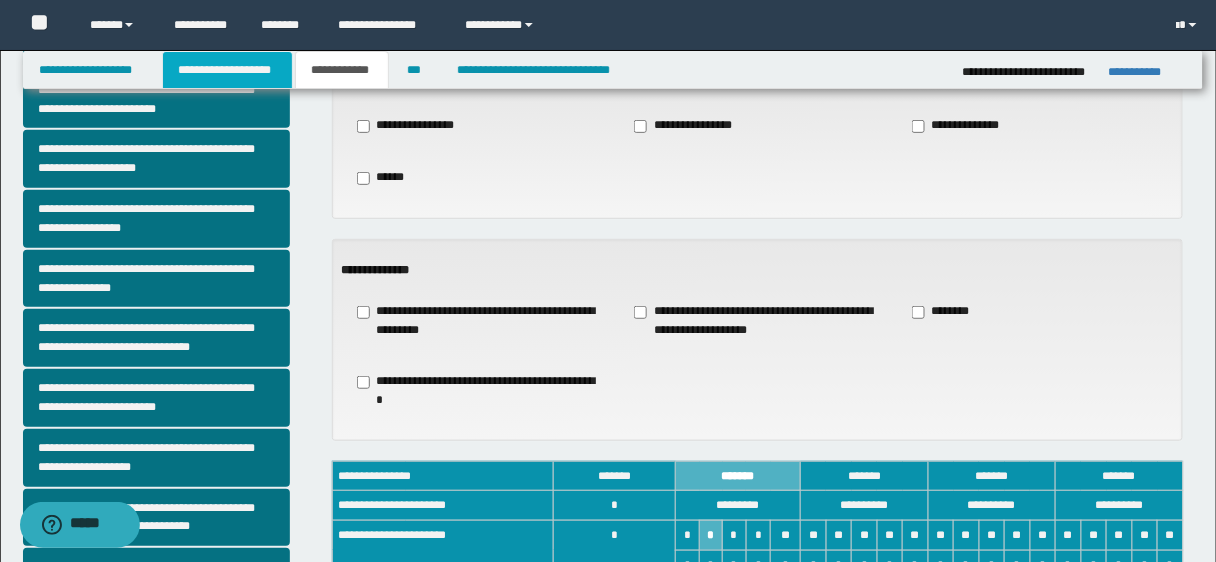 click on "**********" at bounding box center (227, 70) 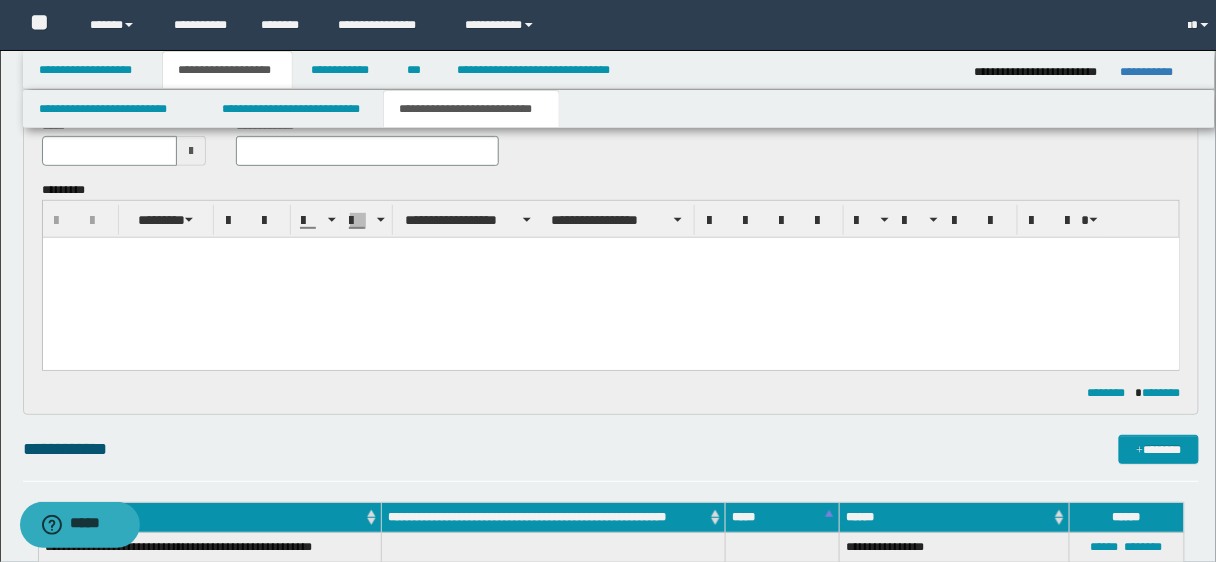 scroll, scrollTop: 149, scrollLeft: 0, axis: vertical 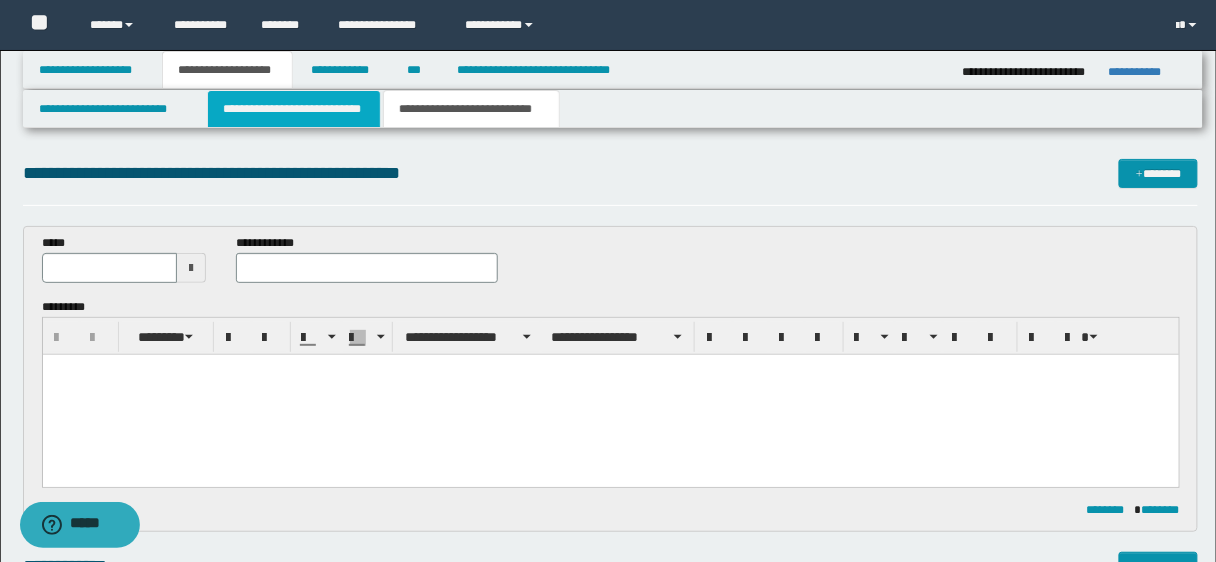 click on "**********" at bounding box center [294, 109] 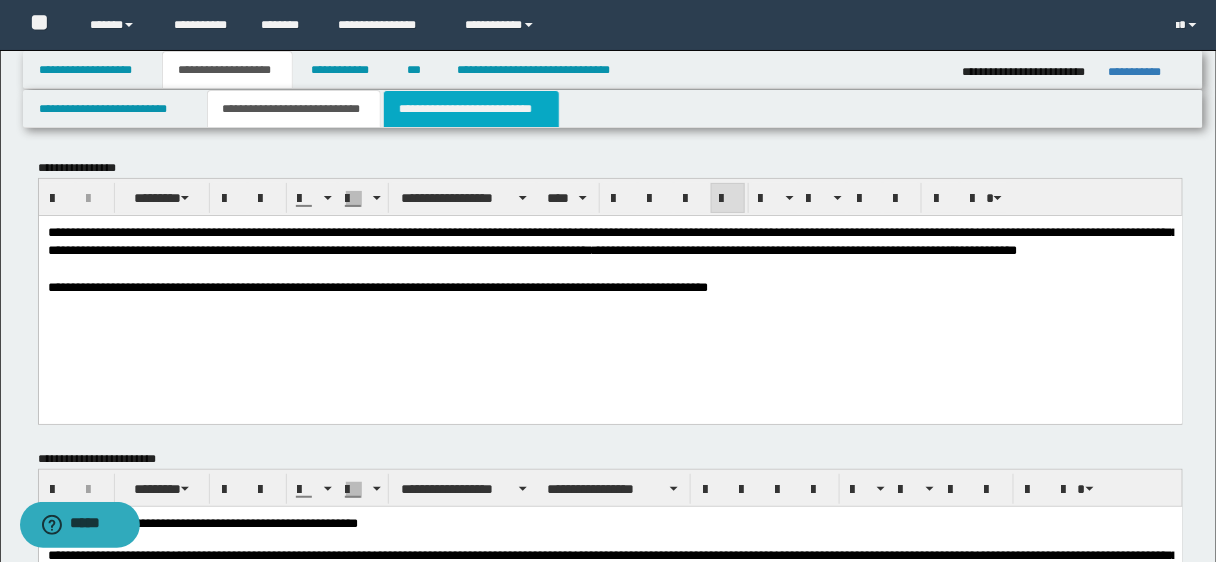 click on "**********" at bounding box center [471, 109] 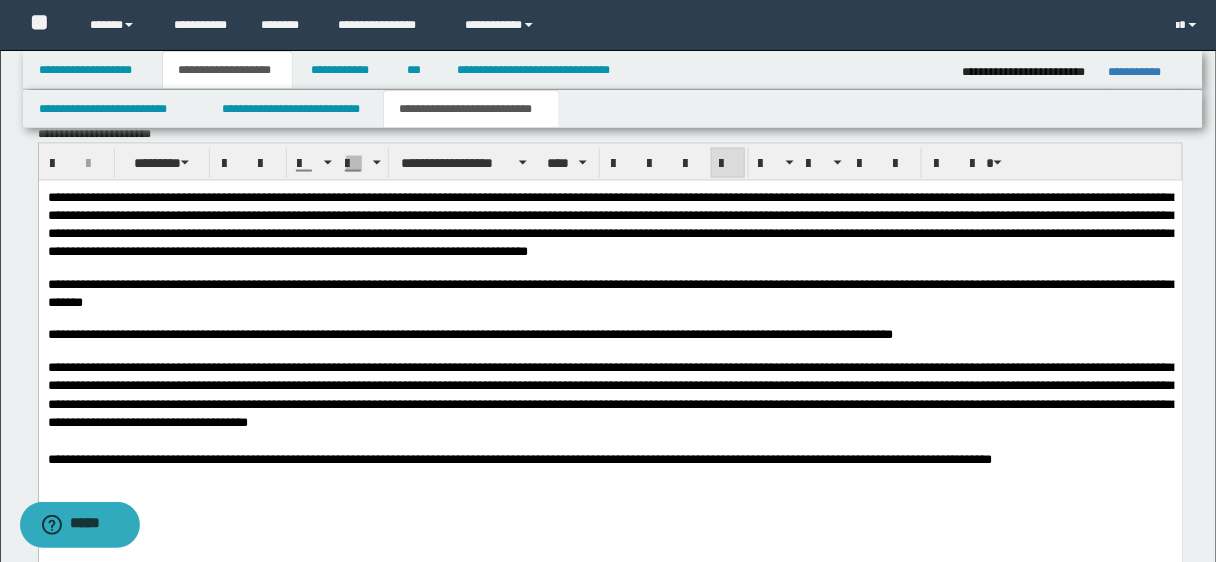 scroll, scrollTop: 709, scrollLeft: 0, axis: vertical 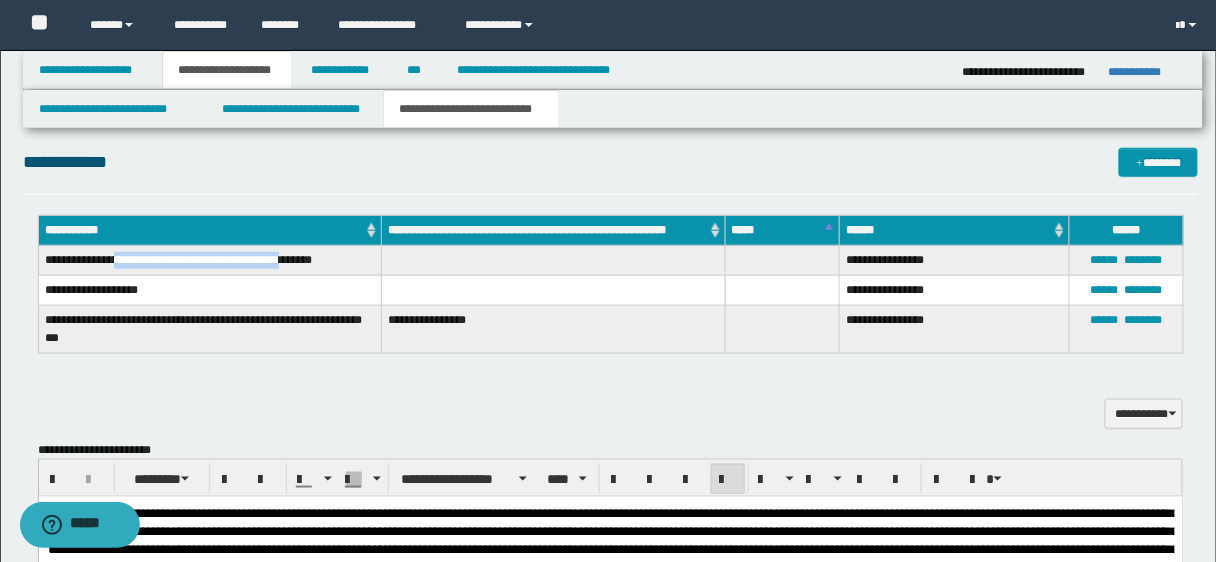 drag, startPoint x: 117, startPoint y: 252, endPoint x: 295, endPoint y: 271, distance: 179.01117 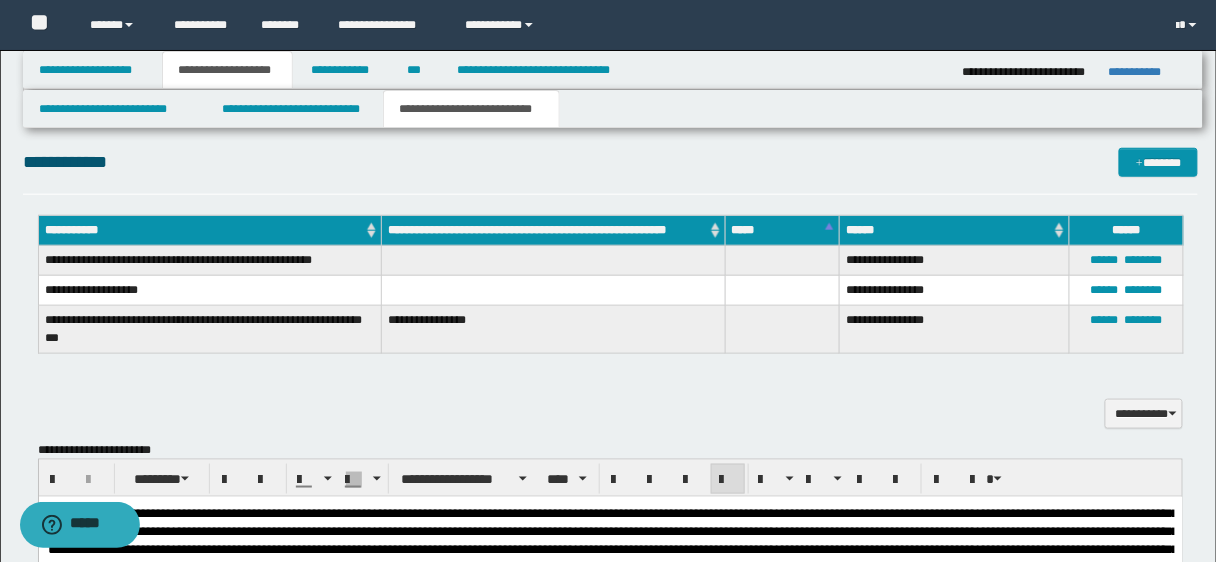 click on "**********" at bounding box center [210, 291] 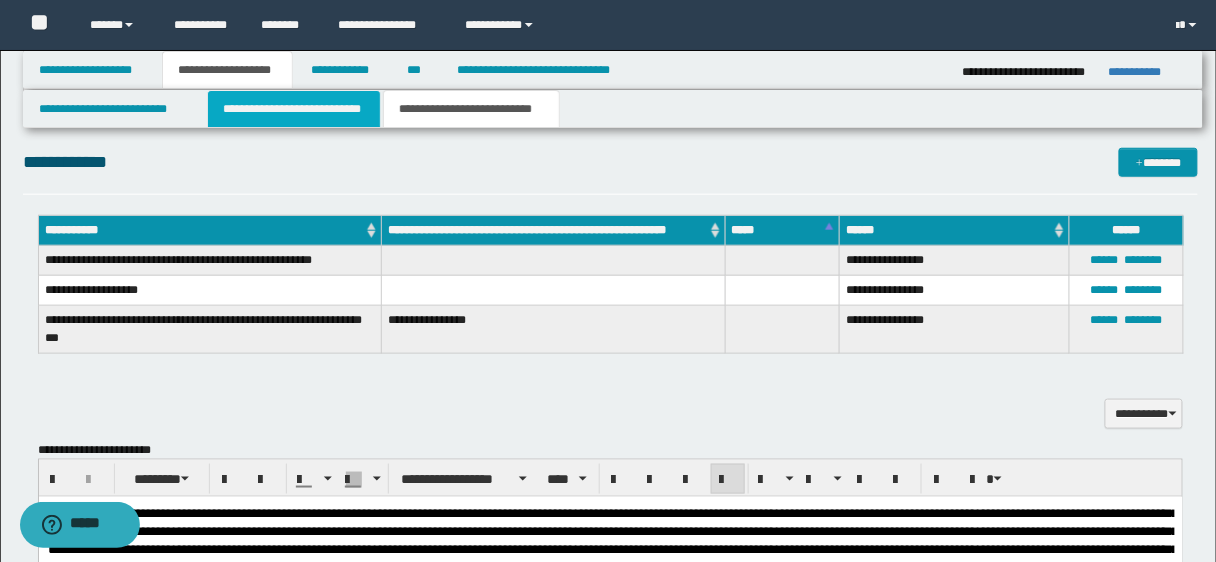 click on "**********" at bounding box center [294, 109] 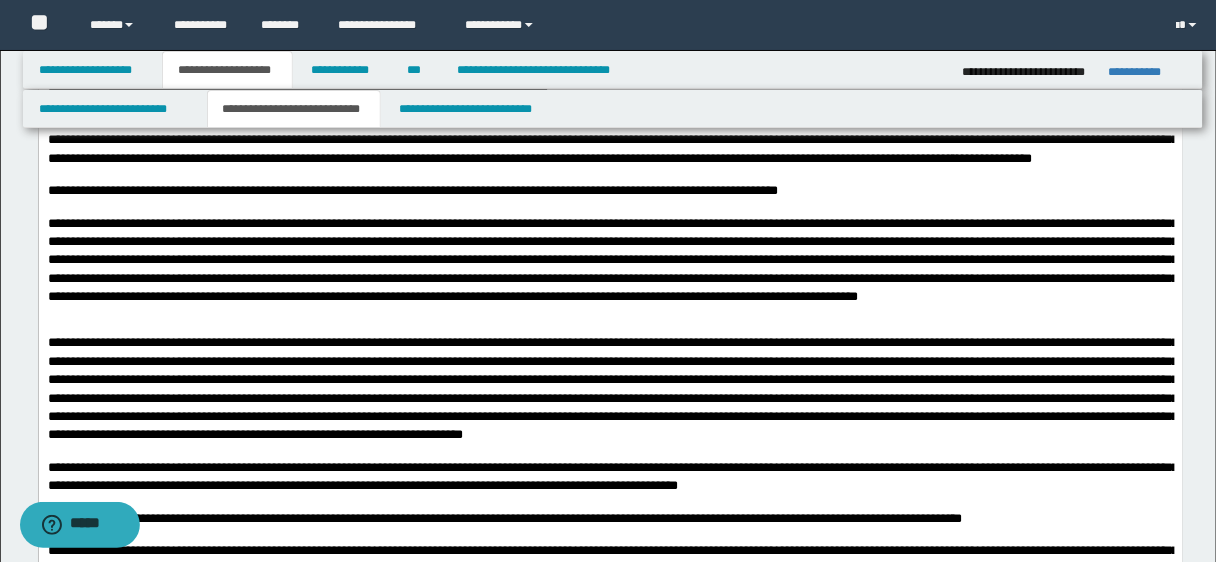 scroll, scrollTop: 7935, scrollLeft: 0, axis: vertical 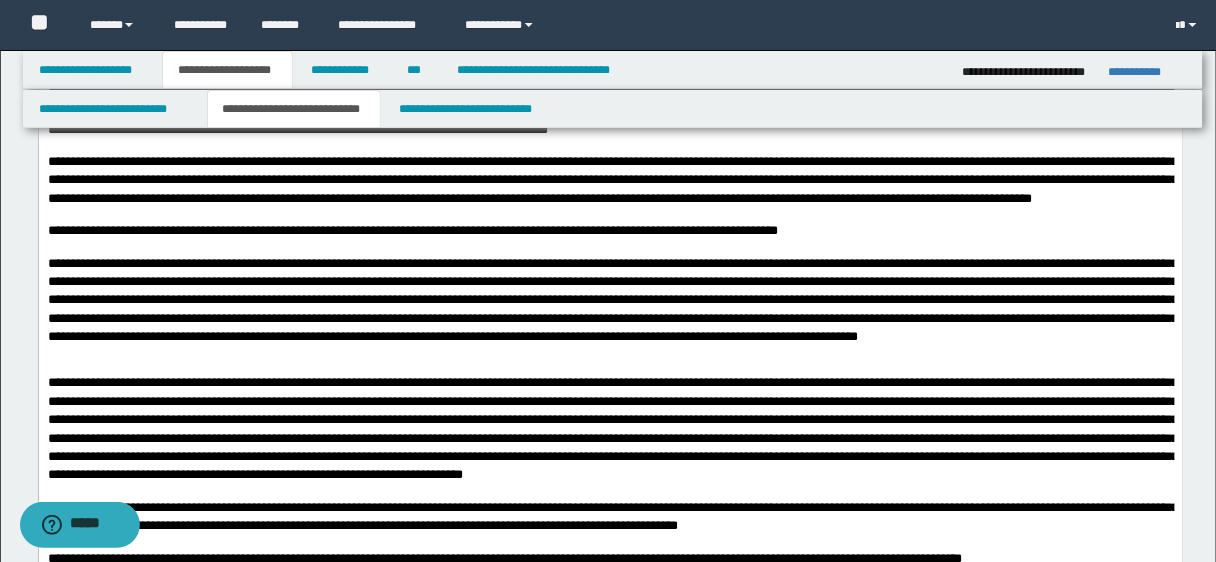 click on "**********" at bounding box center [610, -405] 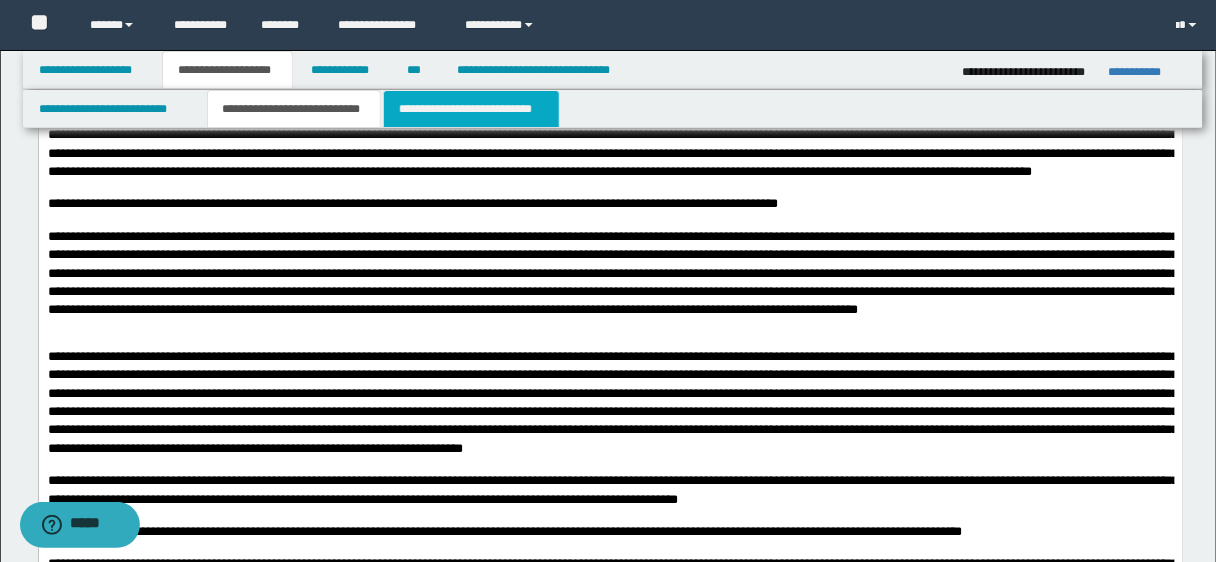 click on "**********" at bounding box center (471, 109) 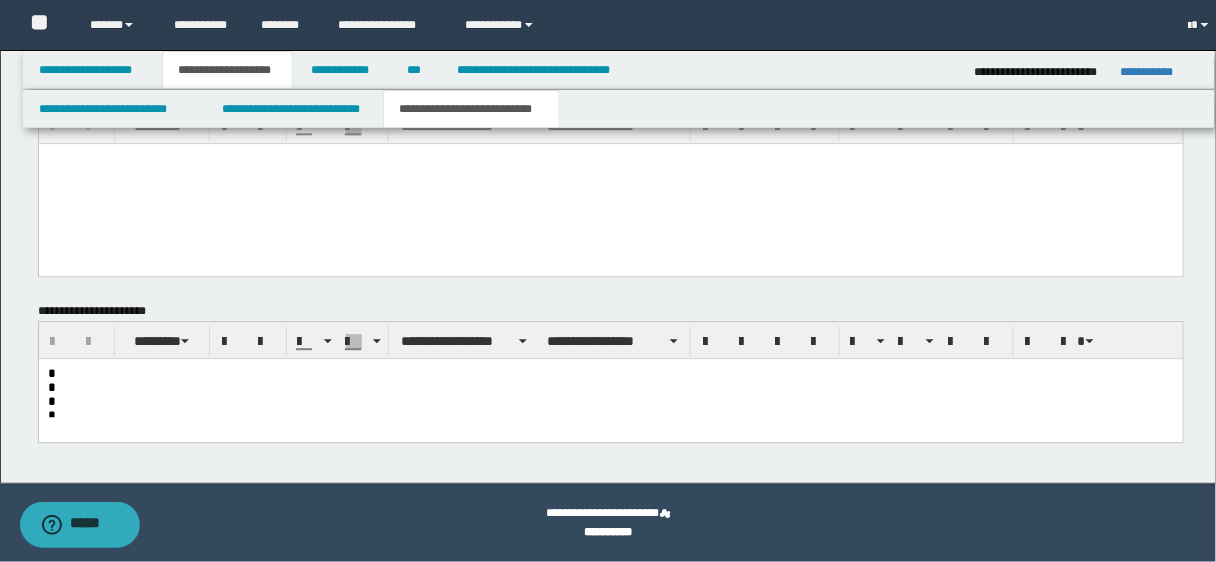 scroll, scrollTop: 1243, scrollLeft: 0, axis: vertical 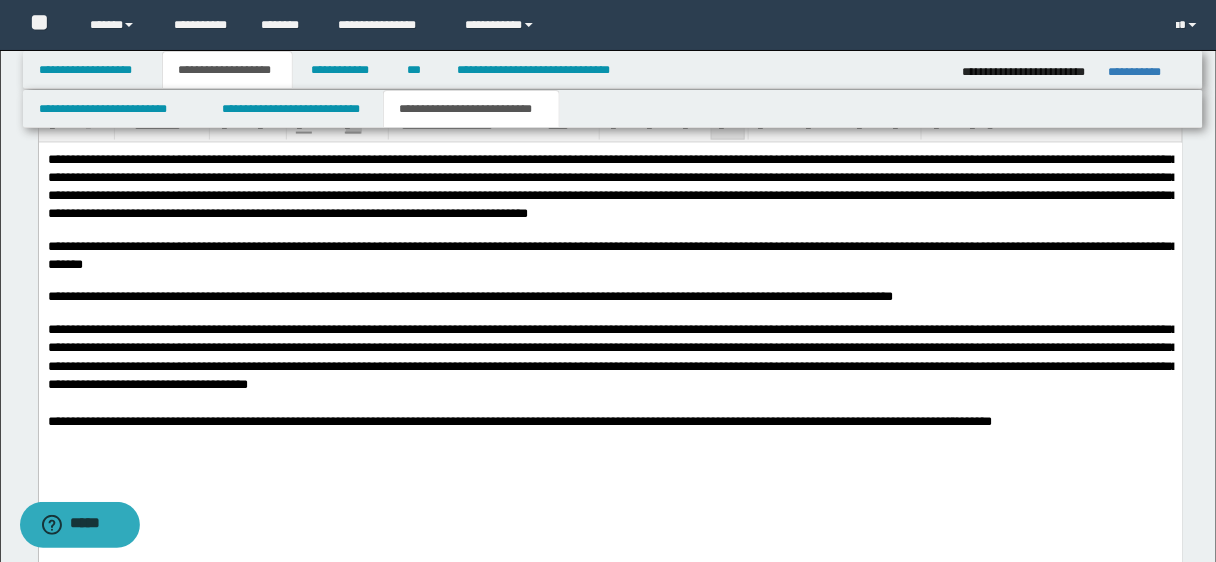 click on "**********" at bounding box center [610, 359] 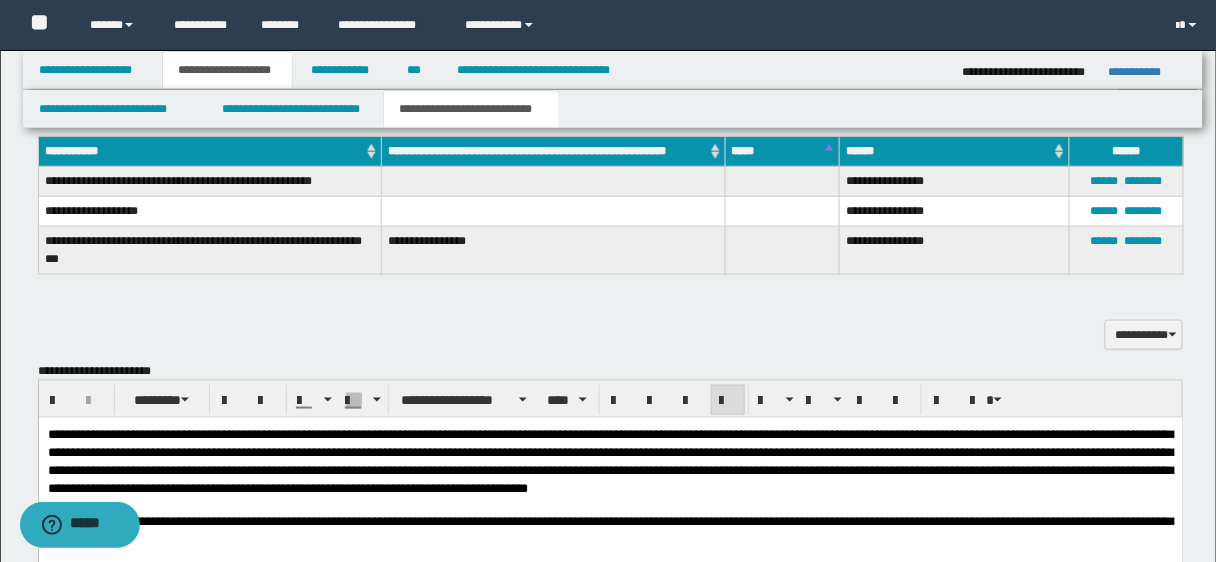 scroll, scrollTop: 414, scrollLeft: 0, axis: vertical 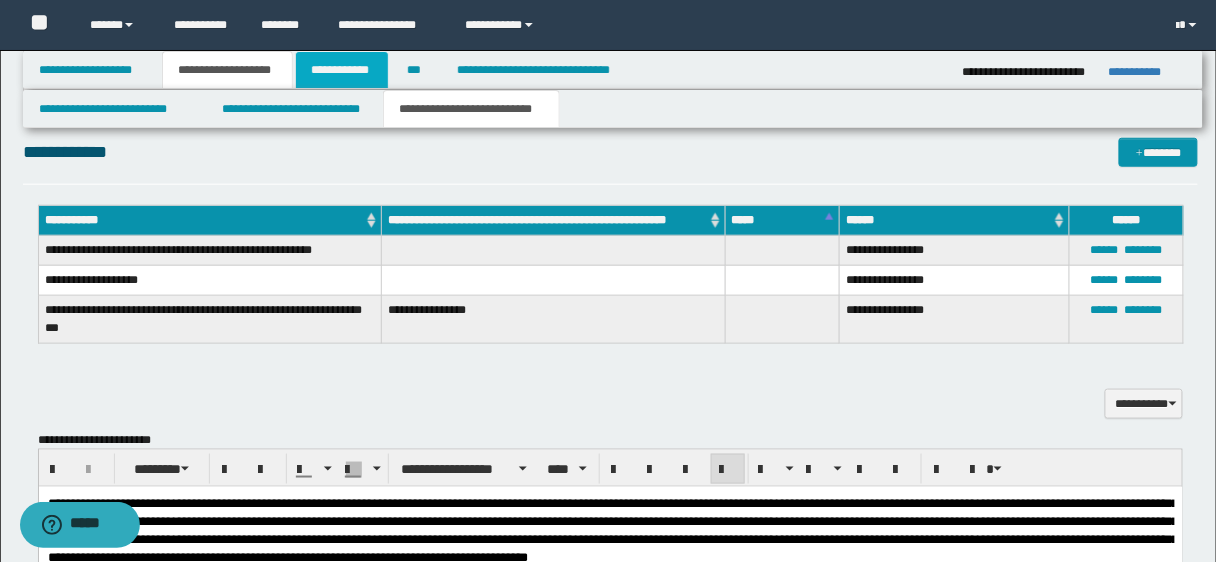 click on "**********" at bounding box center (342, 70) 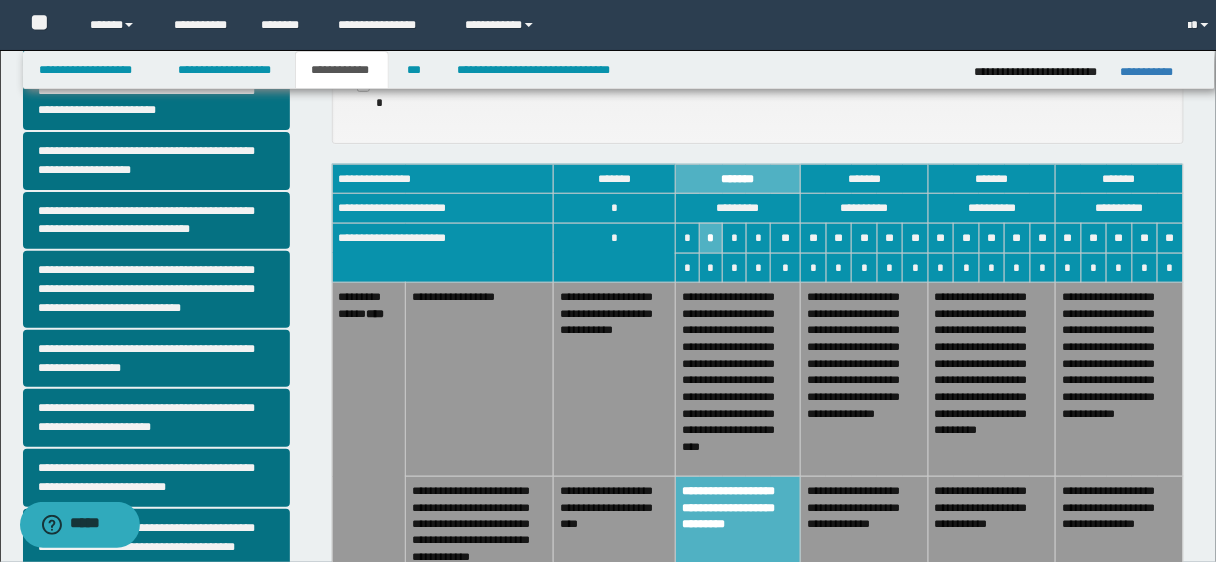 scroll, scrollTop: 383, scrollLeft: 0, axis: vertical 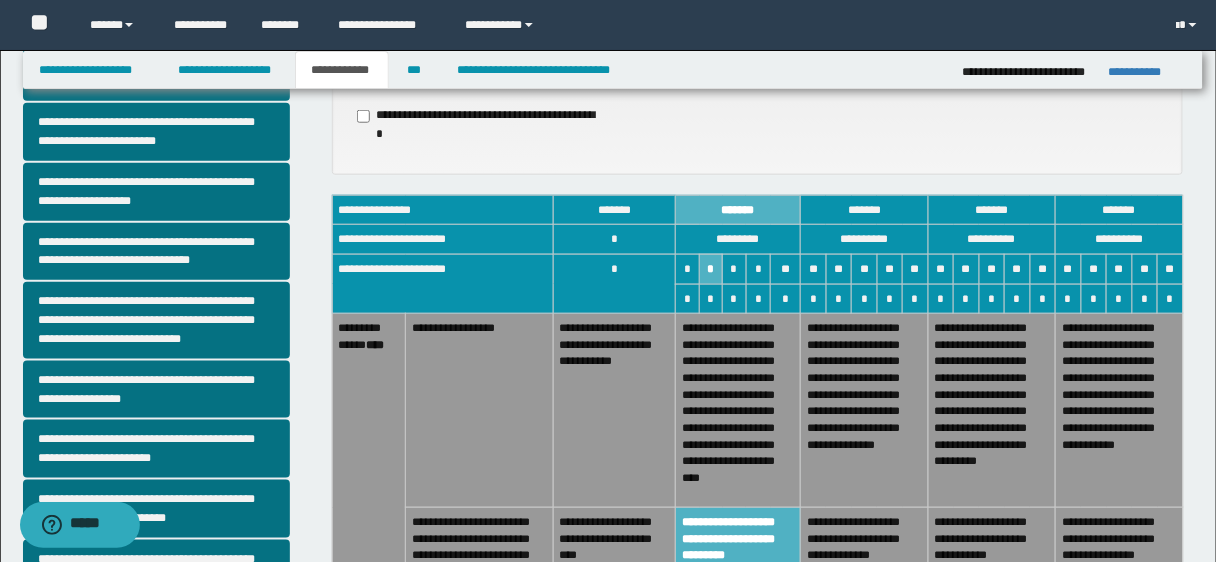 drag, startPoint x: 1215, startPoint y: 252, endPoint x: 1224, endPoint y: 246, distance: 10.816654 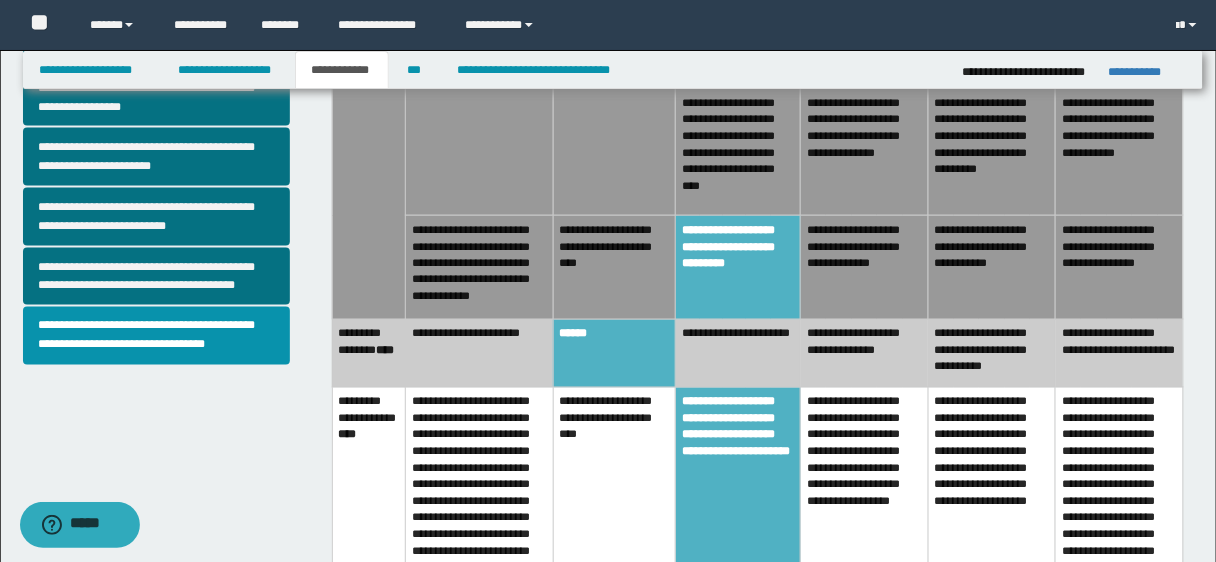 scroll, scrollTop: 692, scrollLeft: 0, axis: vertical 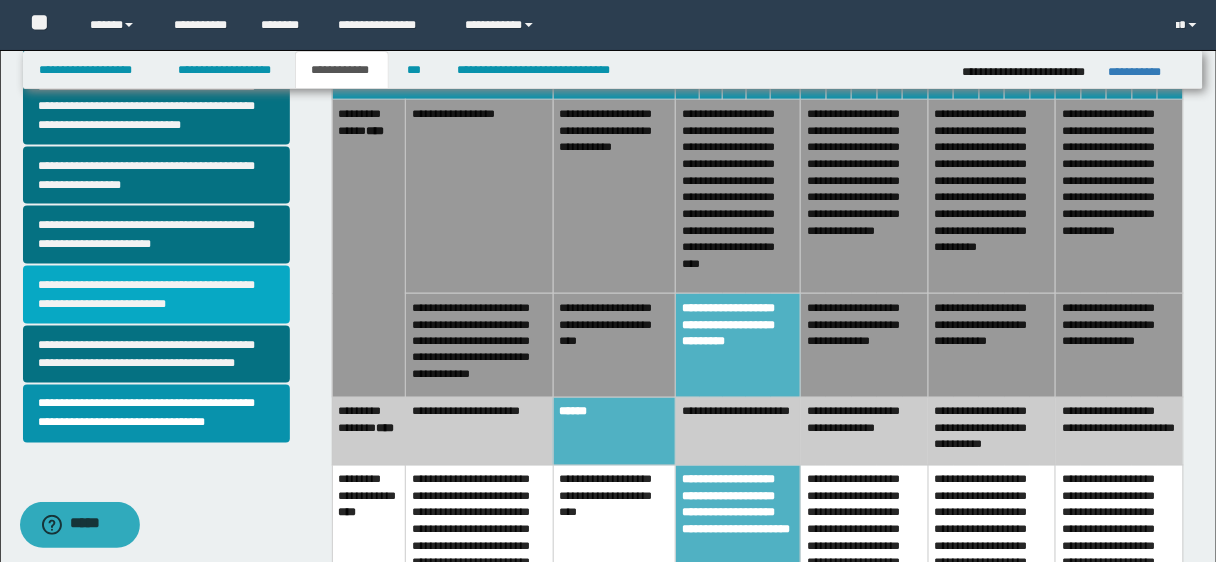 click on "**********" at bounding box center [156, 295] 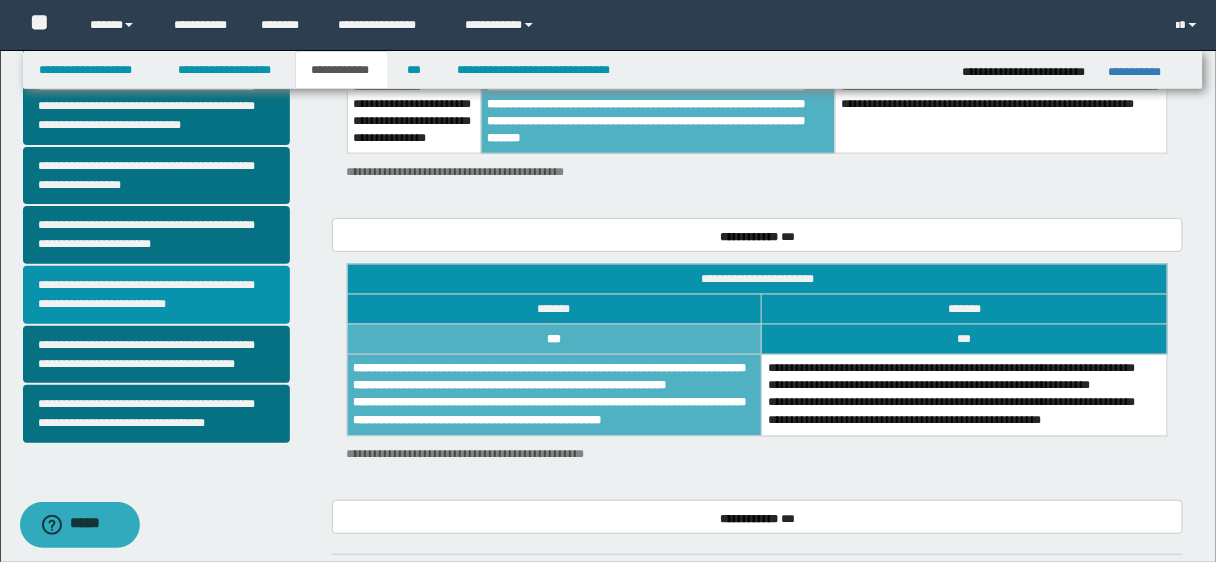 scroll, scrollTop: 0, scrollLeft: 0, axis: both 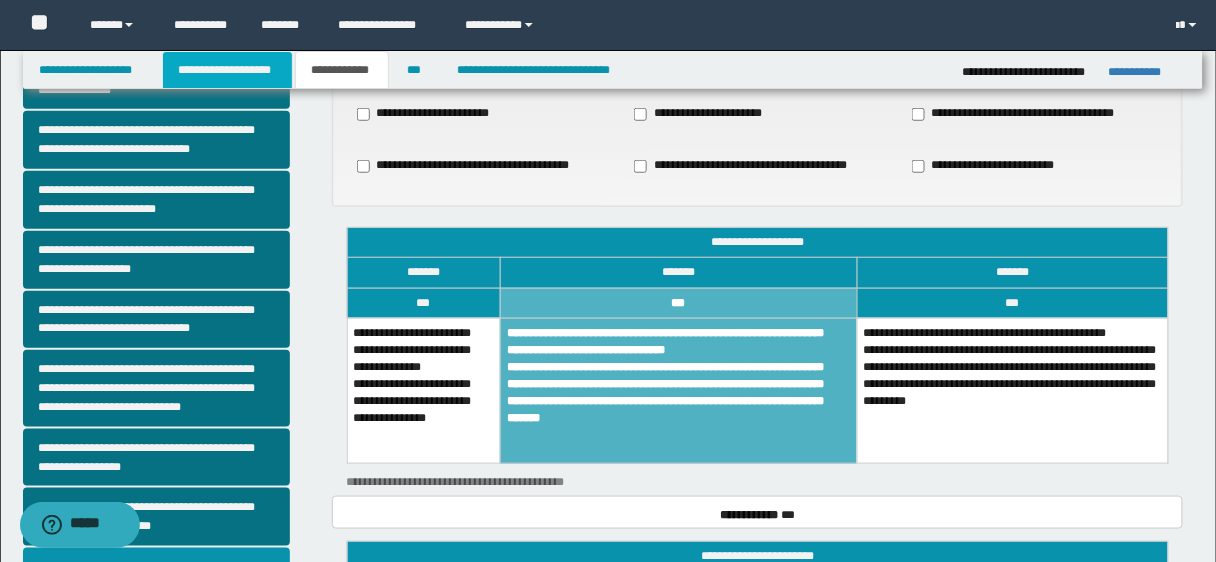 click on "**********" at bounding box center (227, 70) 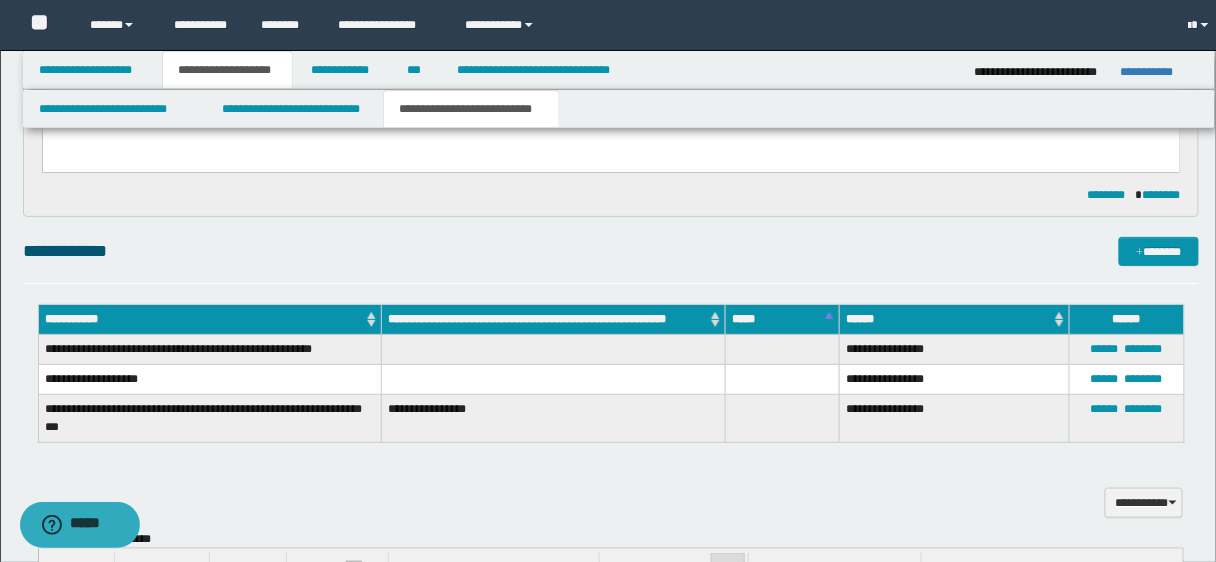 scroll, scrollTop: 346, scrollLeft: 0, axis: vertical 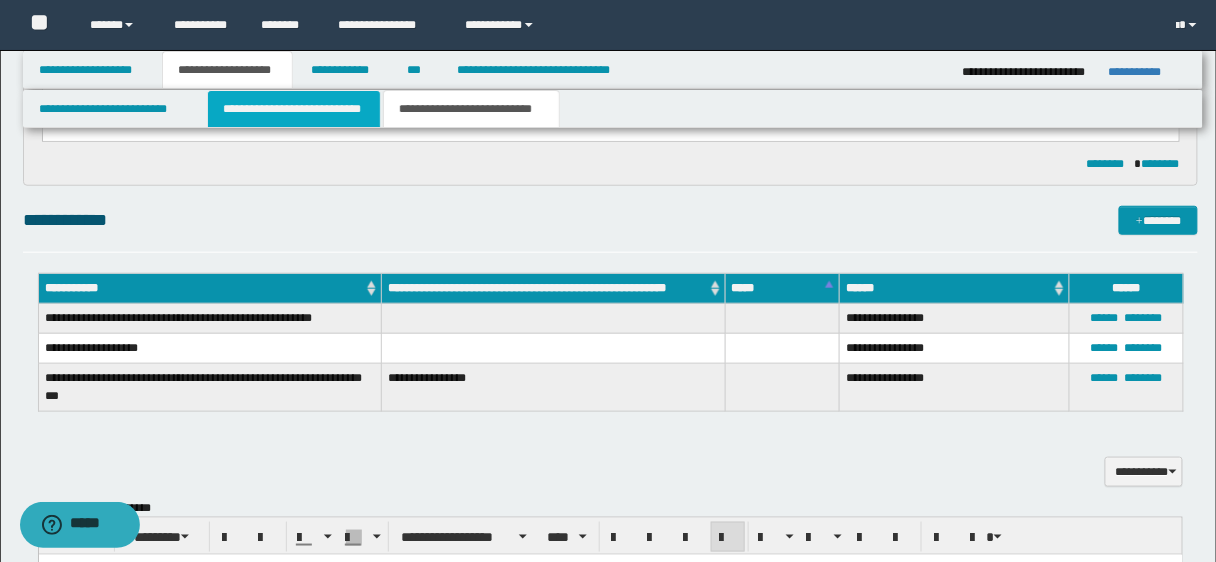 click on "**********" at bounding box center [294, 109] 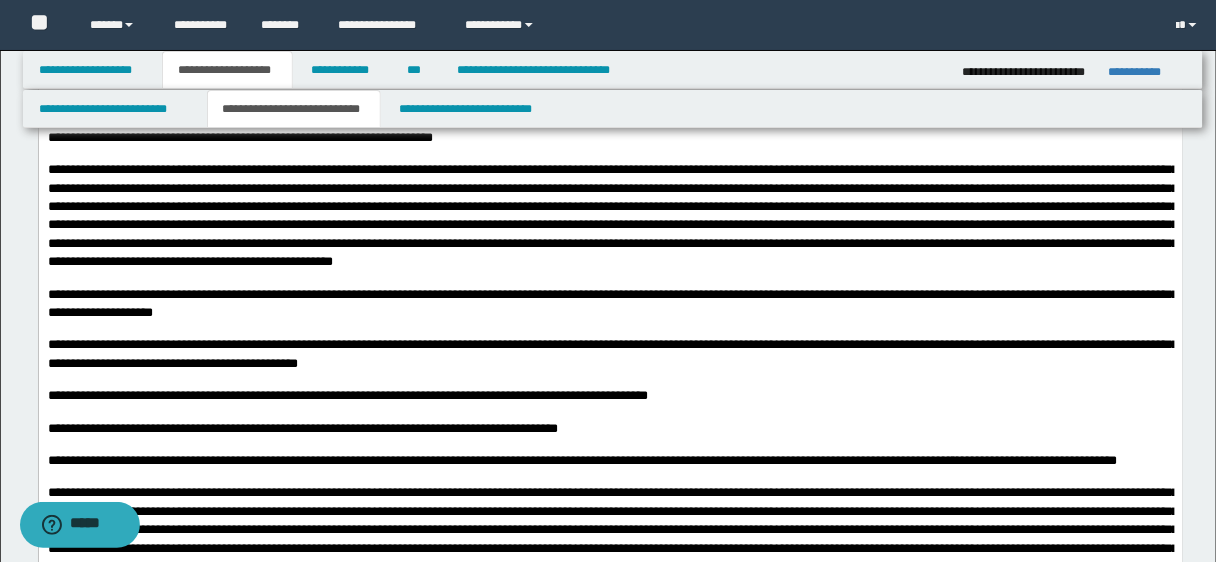 scroll, scrollTop: 6616, scrollLeft: 0, axis: vertical 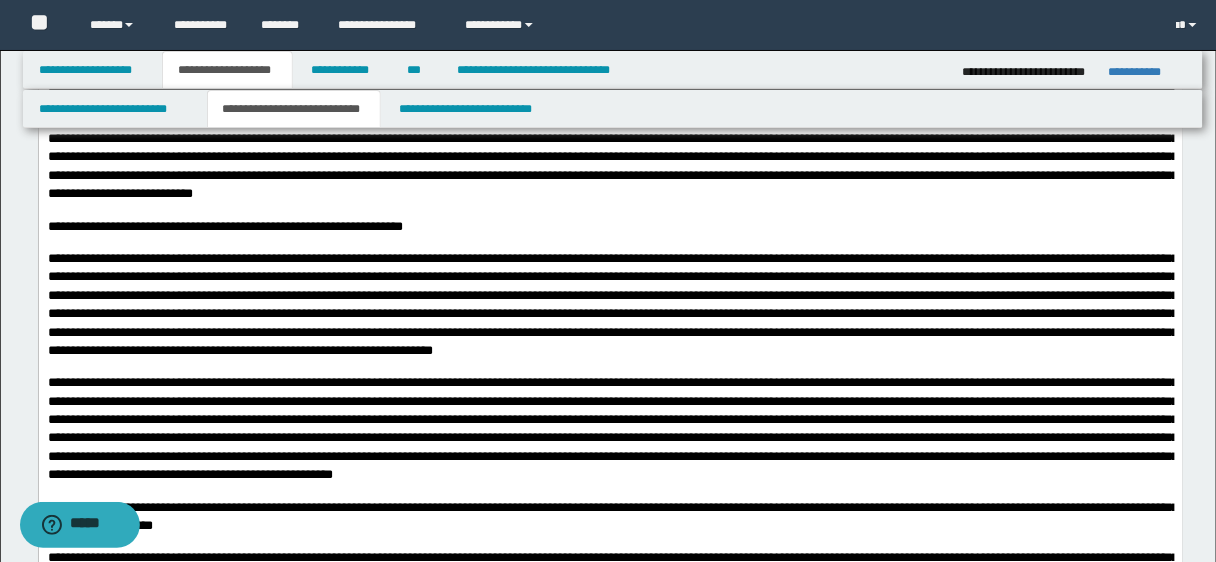 click at bounding box center [612, -193] 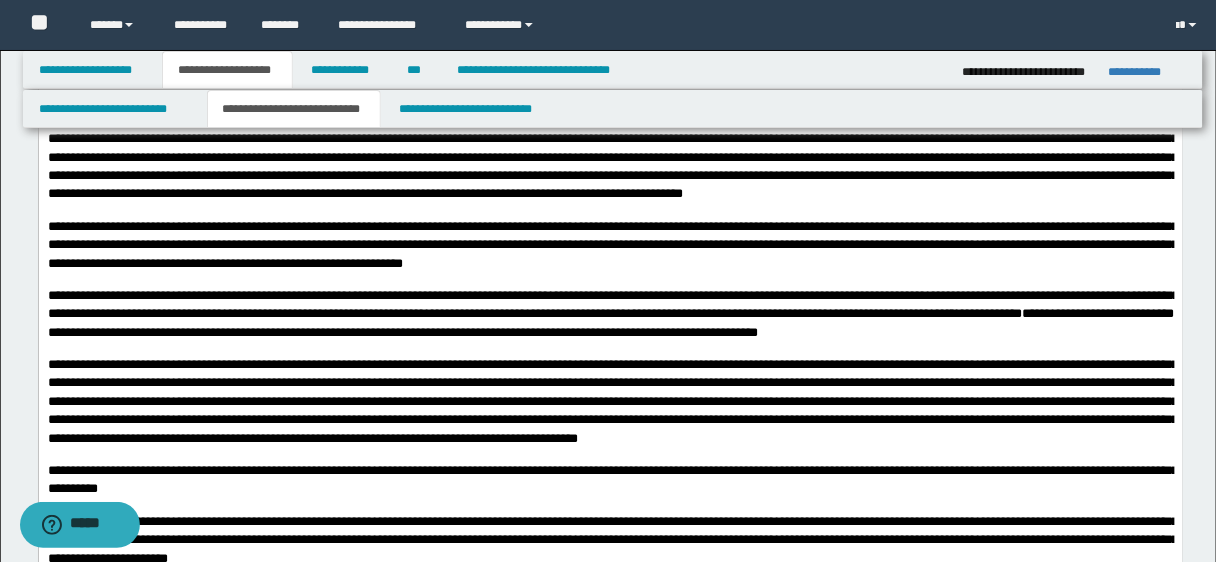 scroll, scrollTop: 7260, scrollLeft: 0, axis: vertical 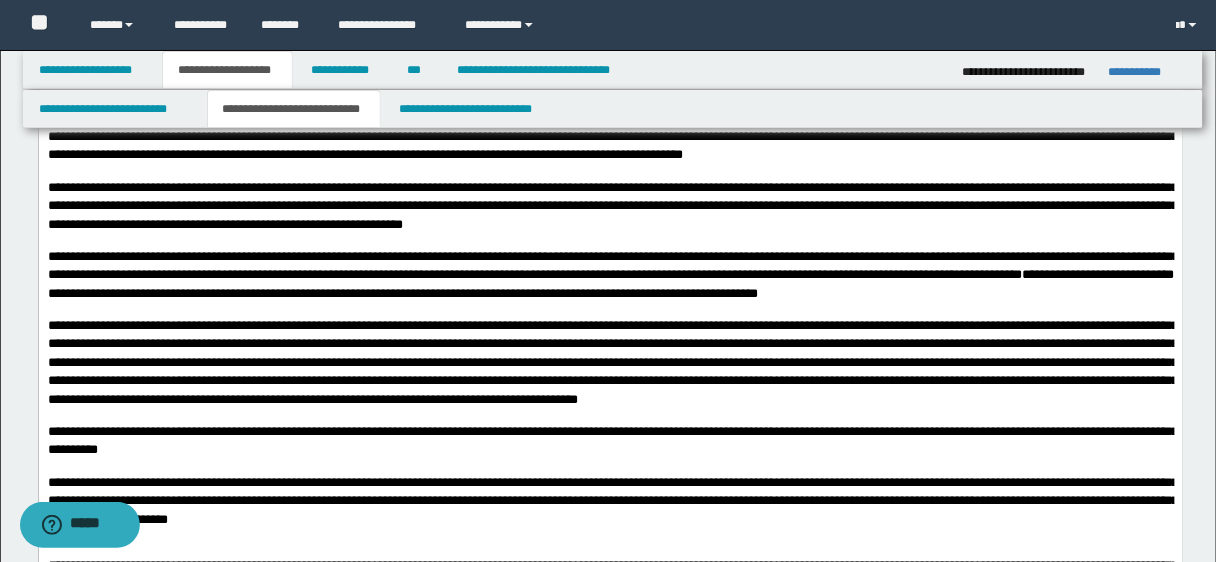 drag, startPoint x: 382, startPoint y: 372, endPoint x: 464, endPoint y: 376, distance: 82.0975 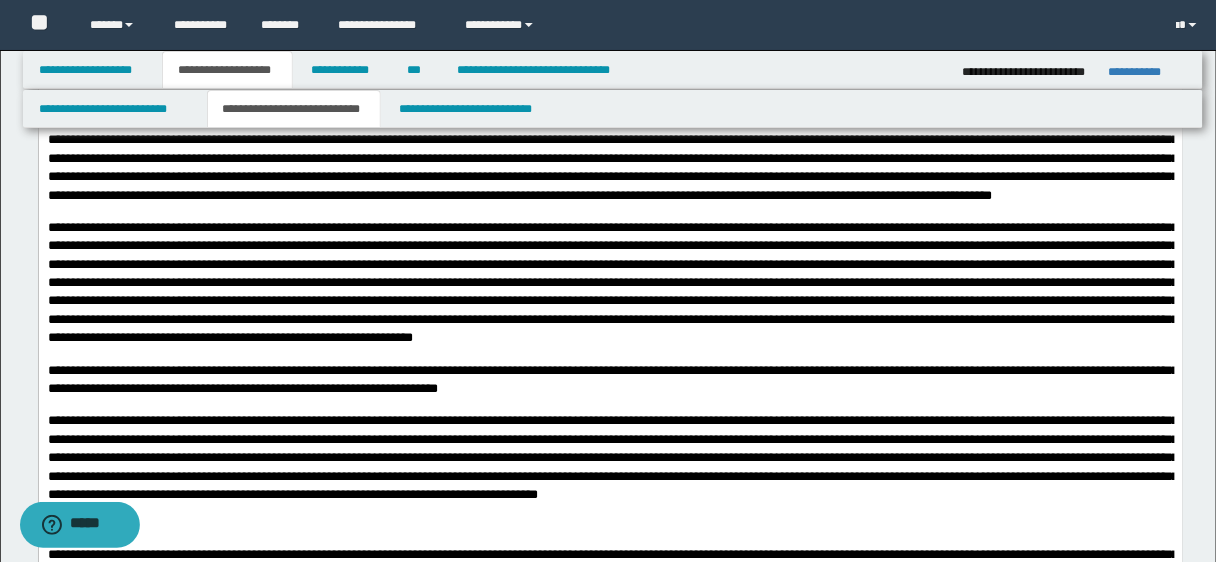 scroll, scrollTop: 5340, scrollLeft: 0, axis: vertical 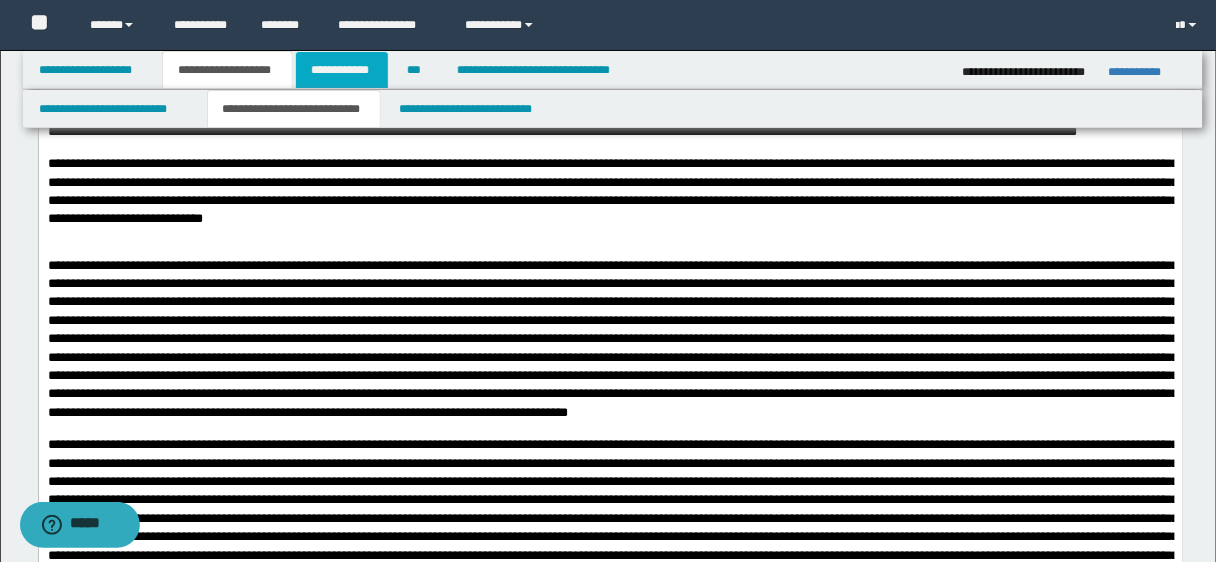 click on "**********" at bounding box center [342, 70] 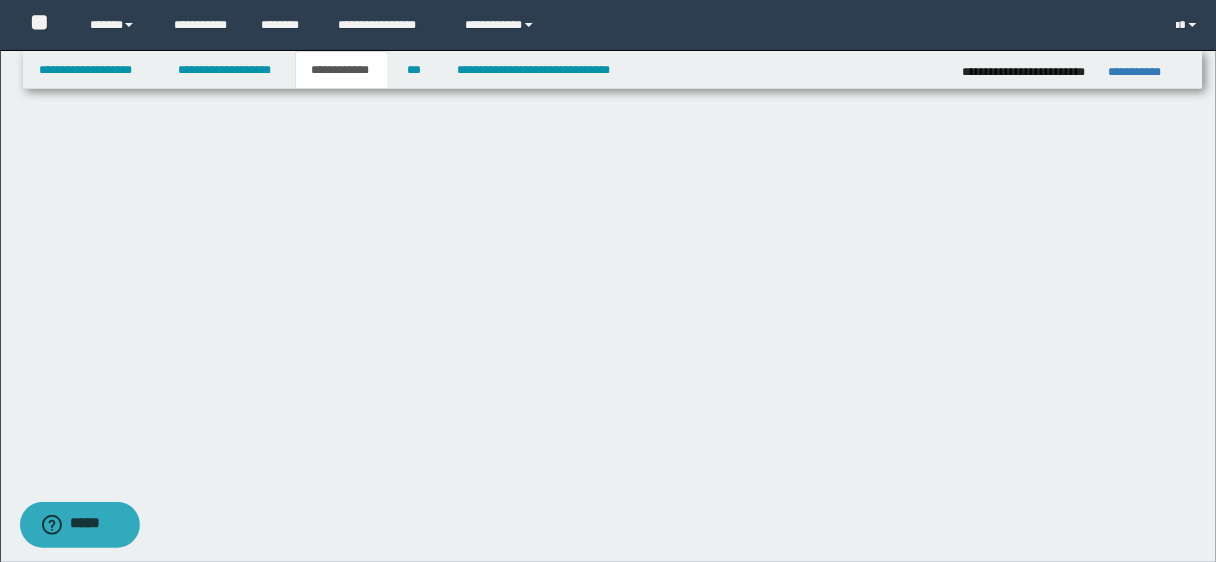 scroll, scrollTop: 989, scrollLeft: 0, axis: vertical 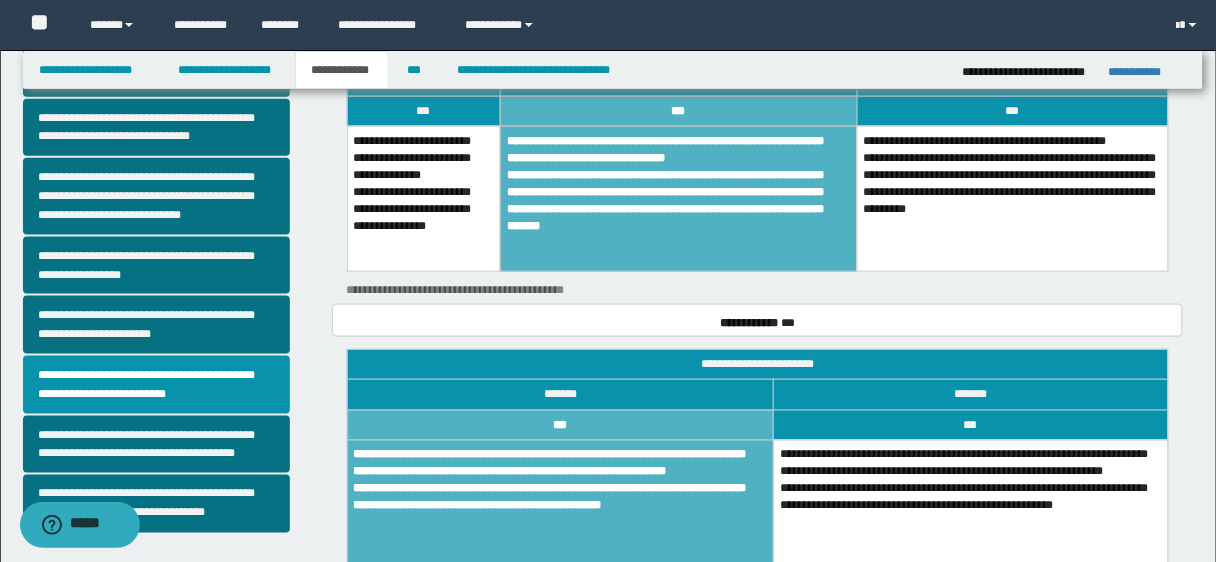 click on "**********" at bounding box center [423, 198] 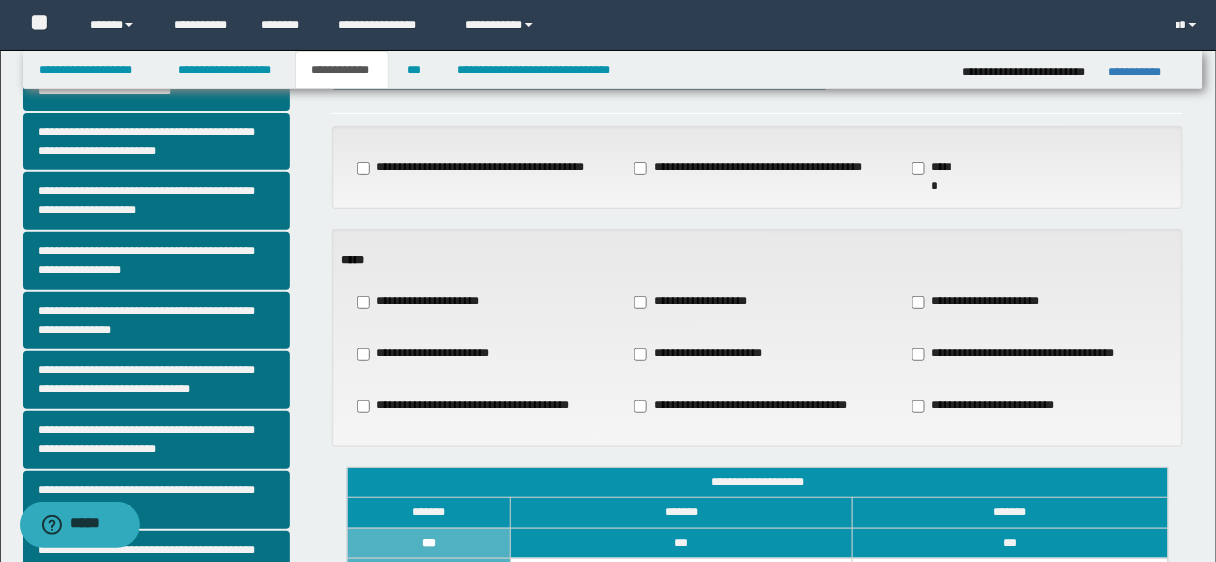 scroll, scrollTop: 0, scrollLeft: 0, axis: both 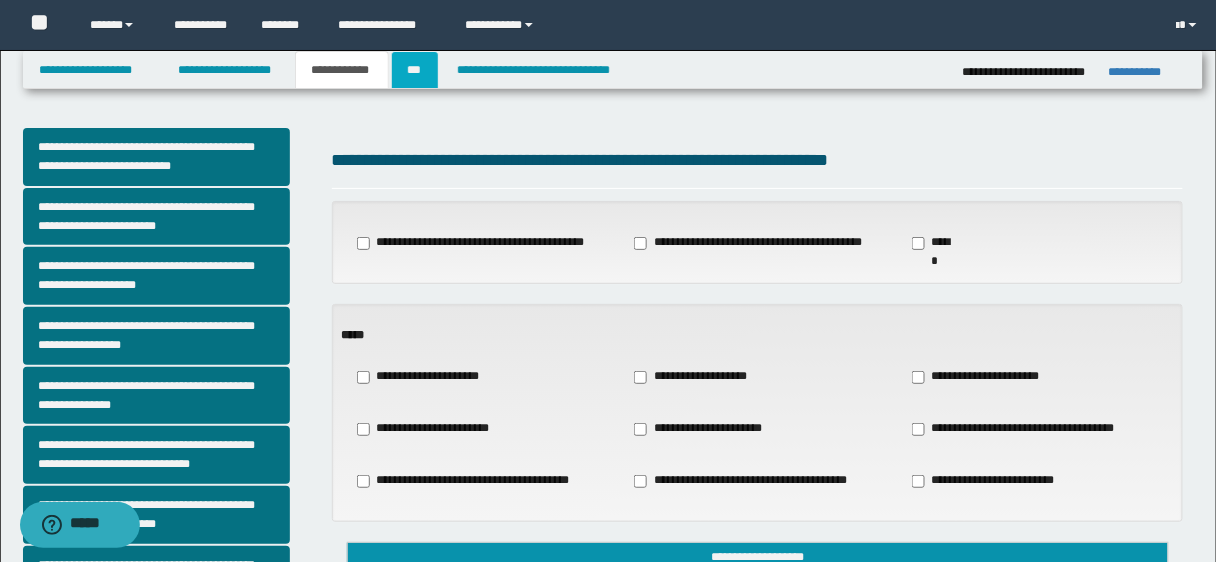 click on "***" at bounding box center [415, 70] 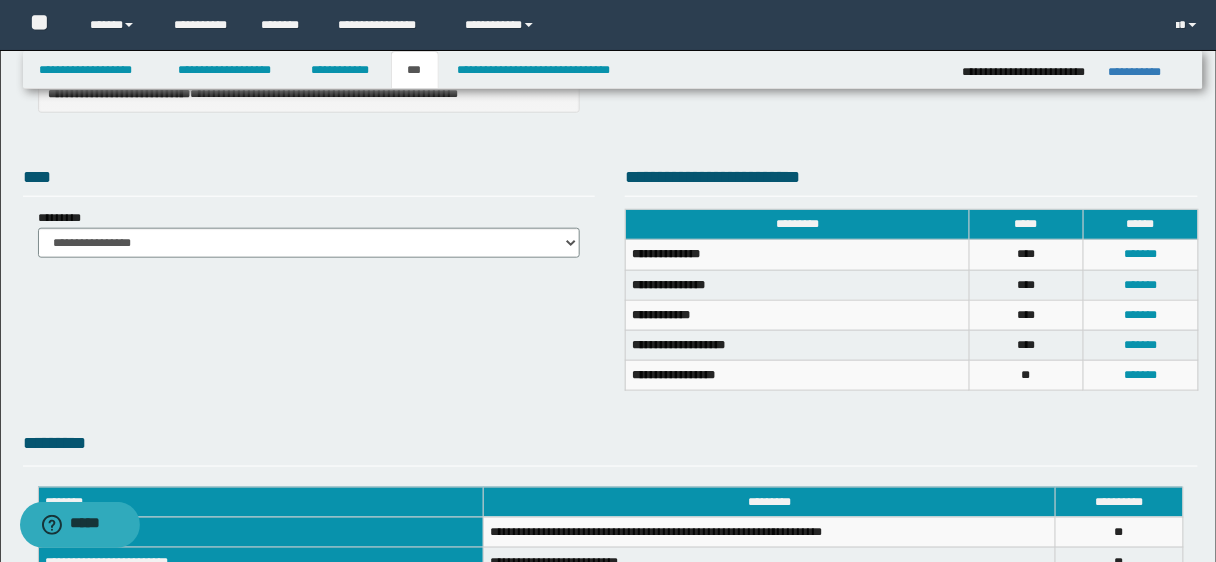 scroll, scrollTop: 371, scrollLeft: 0, axis: vertical 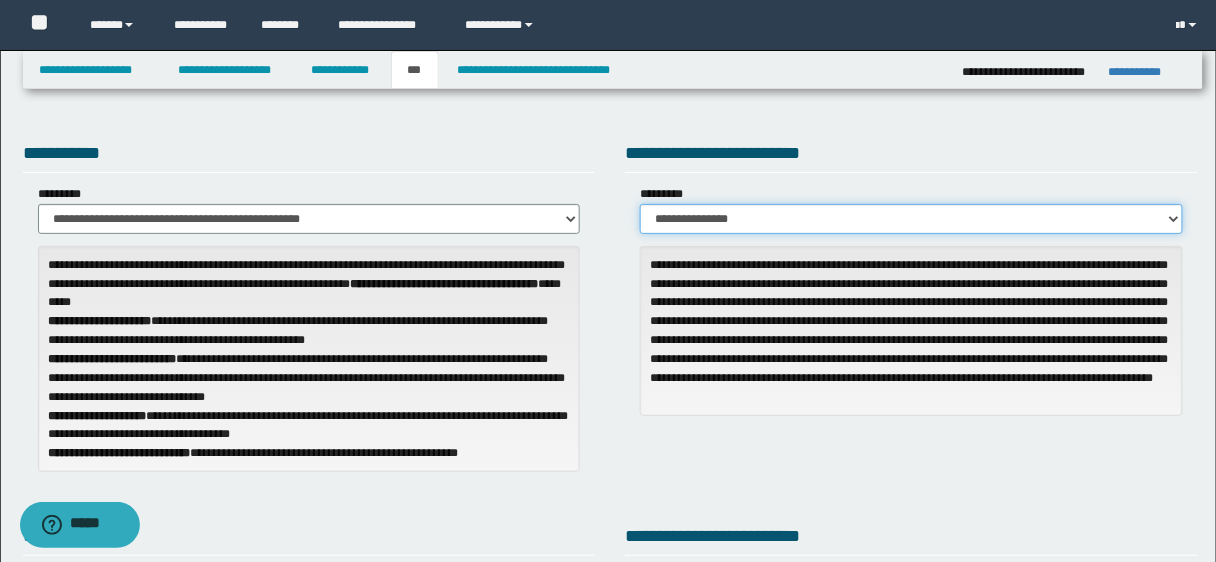 click on "**********" at bounding box center (911, 219) 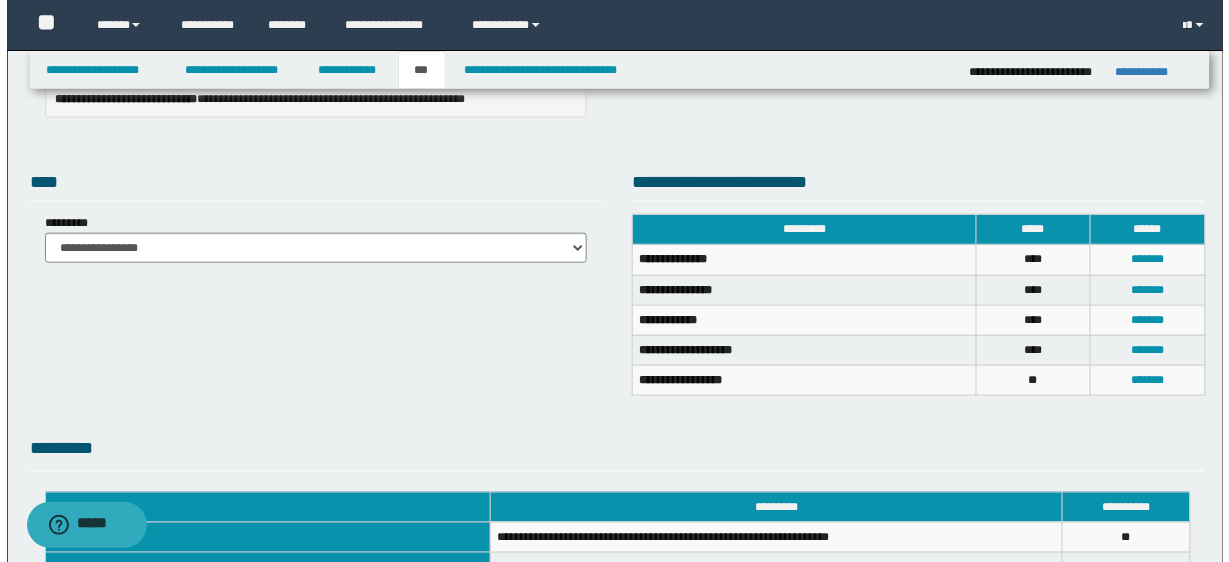 scroll, scrollTop: 357, scrollLeft: 0, axis: vertical 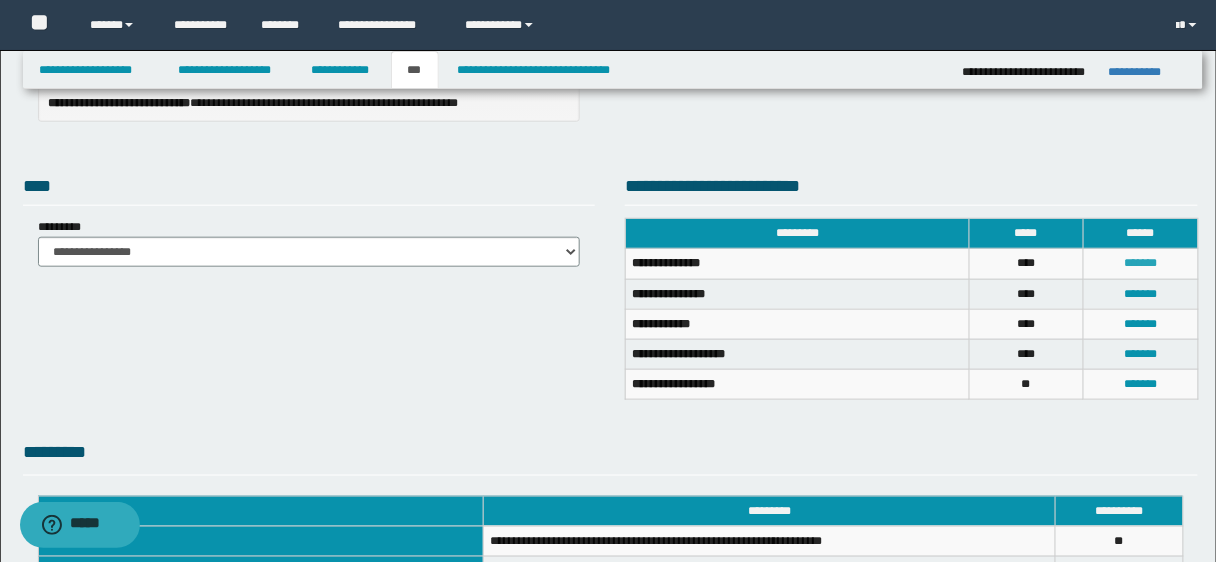 click on "*******" at bounding box center [1140, 263] 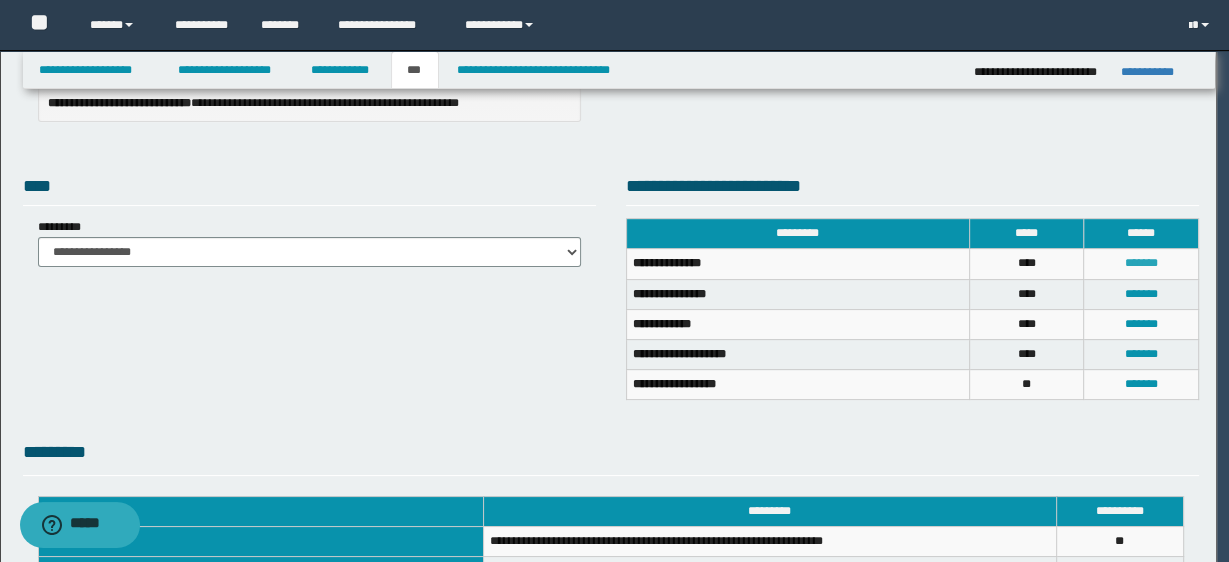 scroll, scrollTop: 0, scrollLeft: 0, axis: both 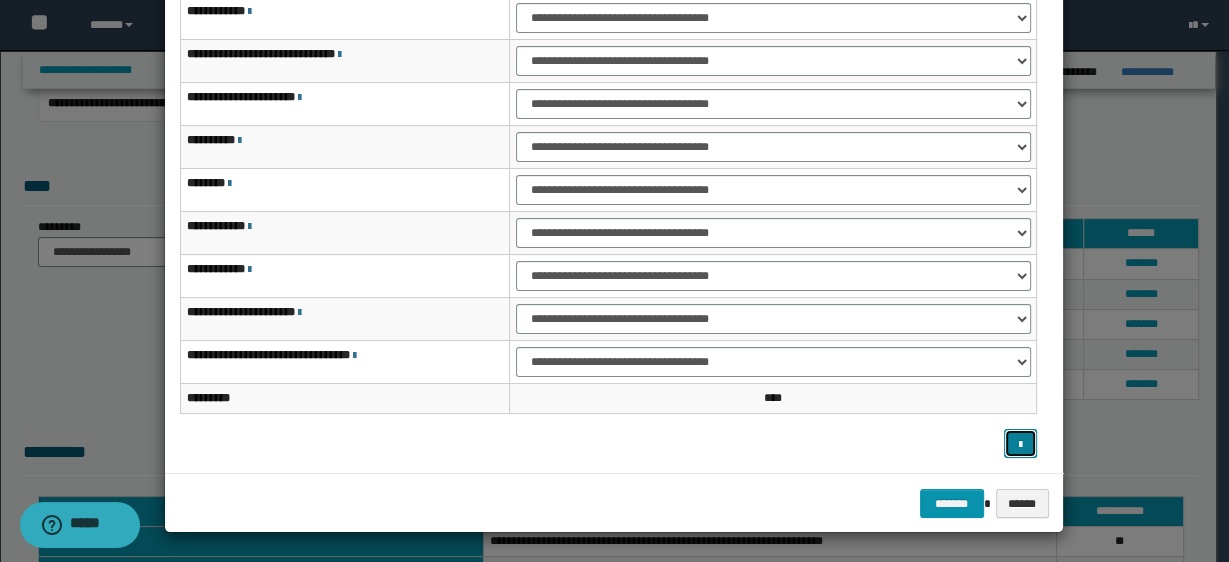 click at bounding box center (1020, 443) 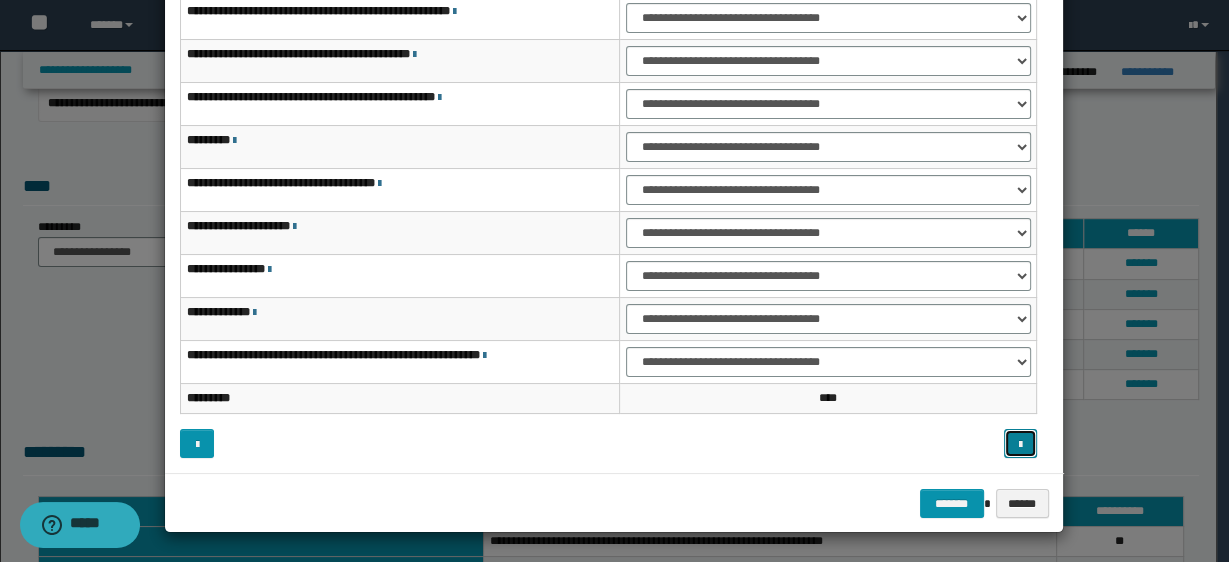 click at bounding box center (1020, 445) 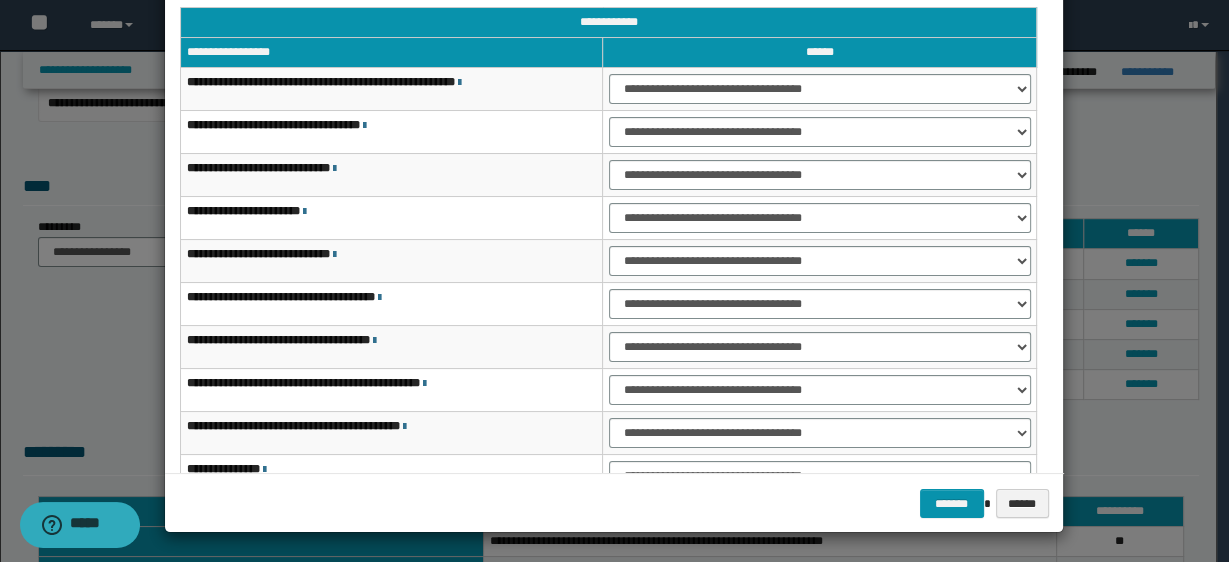 scroll, scrollTop: 0, scrollLeft: 0, axis: both 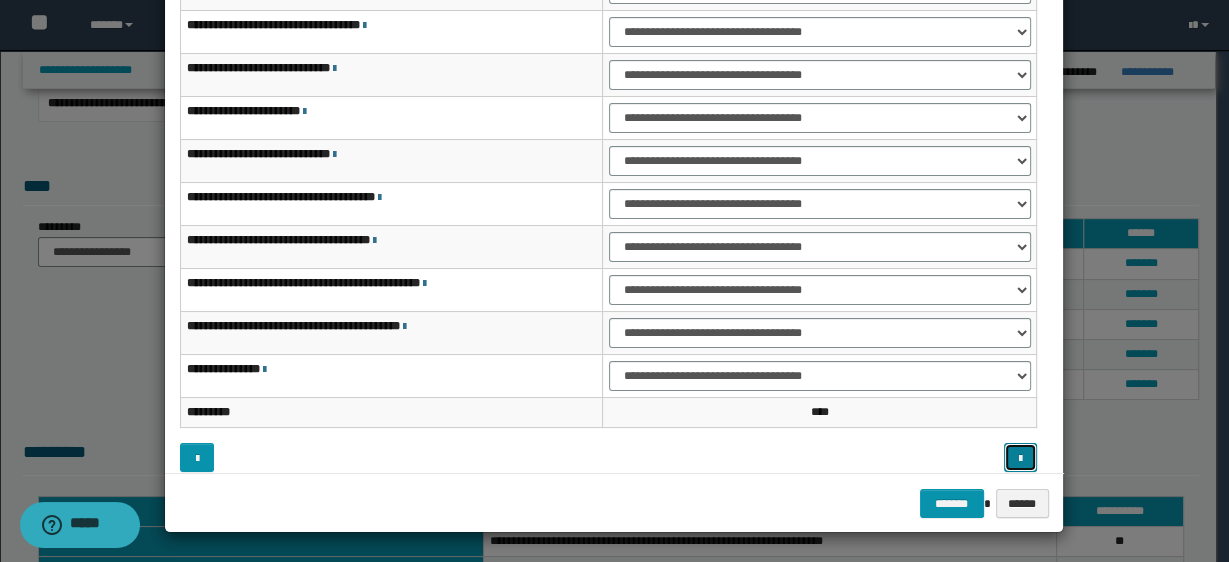 click at bounding box center [1020, 457] 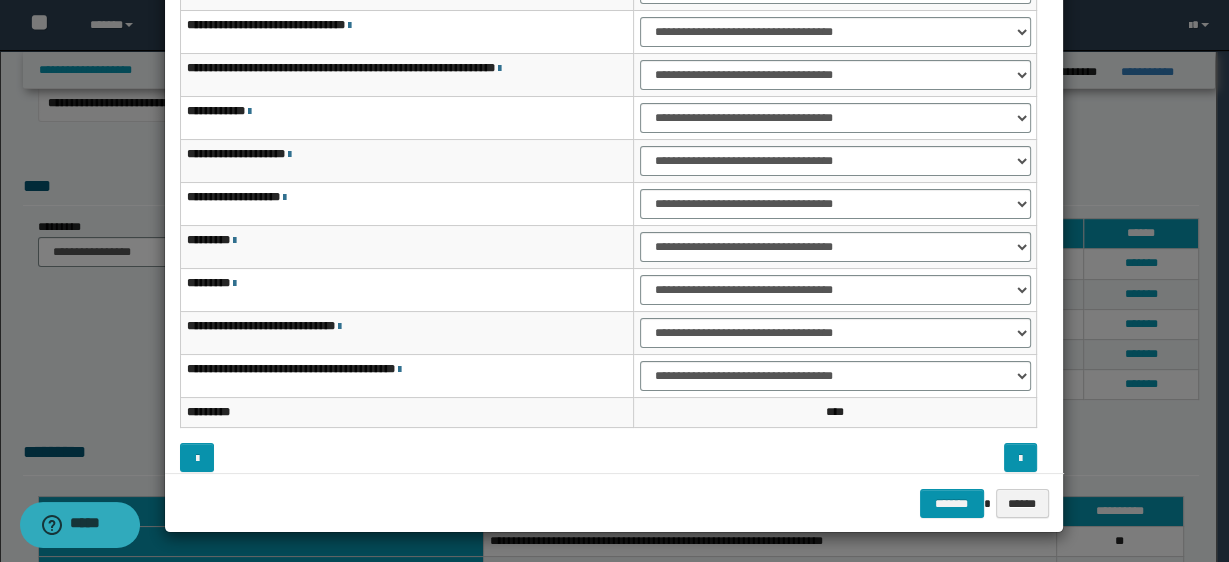 scroll, scrollTop: 0, scrollLeft: 0, axis: both 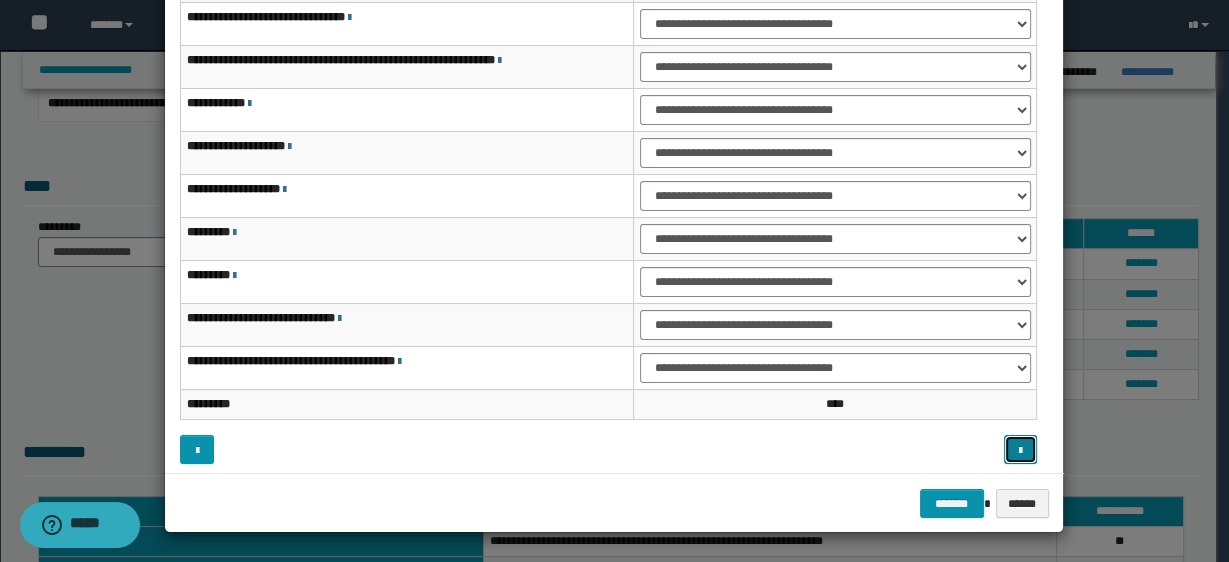 click at bounding box center (1020, 451) 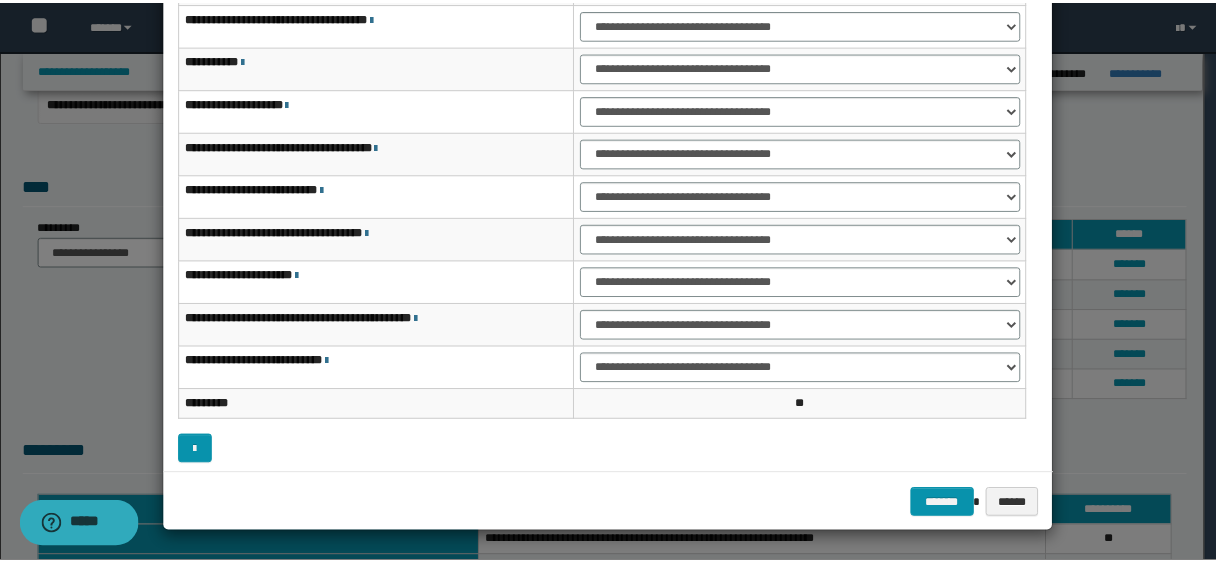 scroll, scrollTop: 0, scrollLeft: 0, axis: both 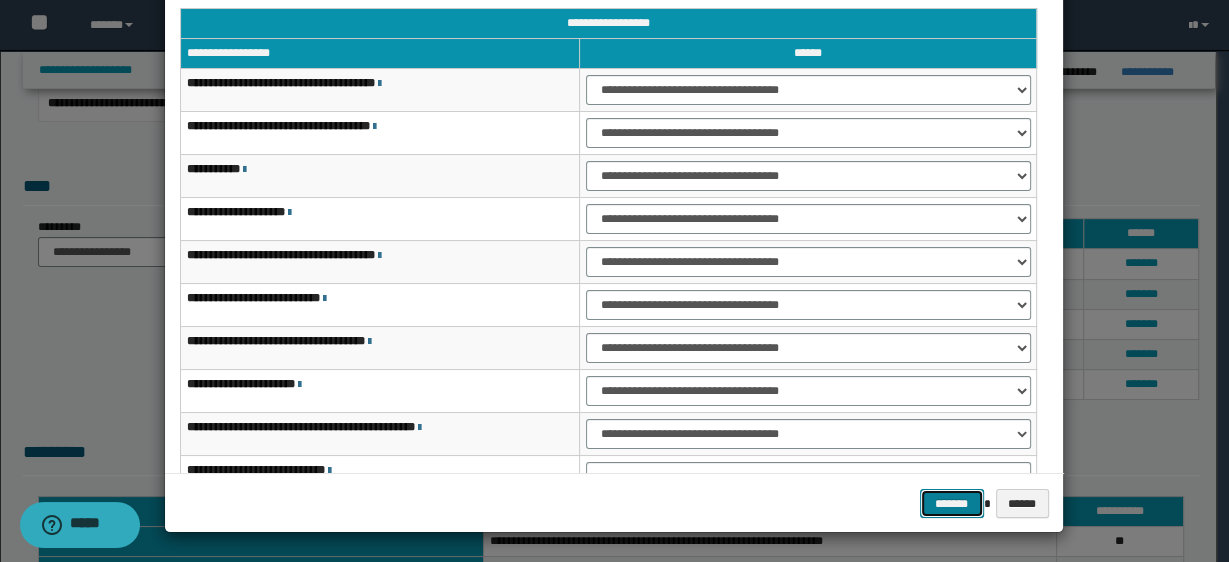click on "*******" at bounding box center (952, 503) 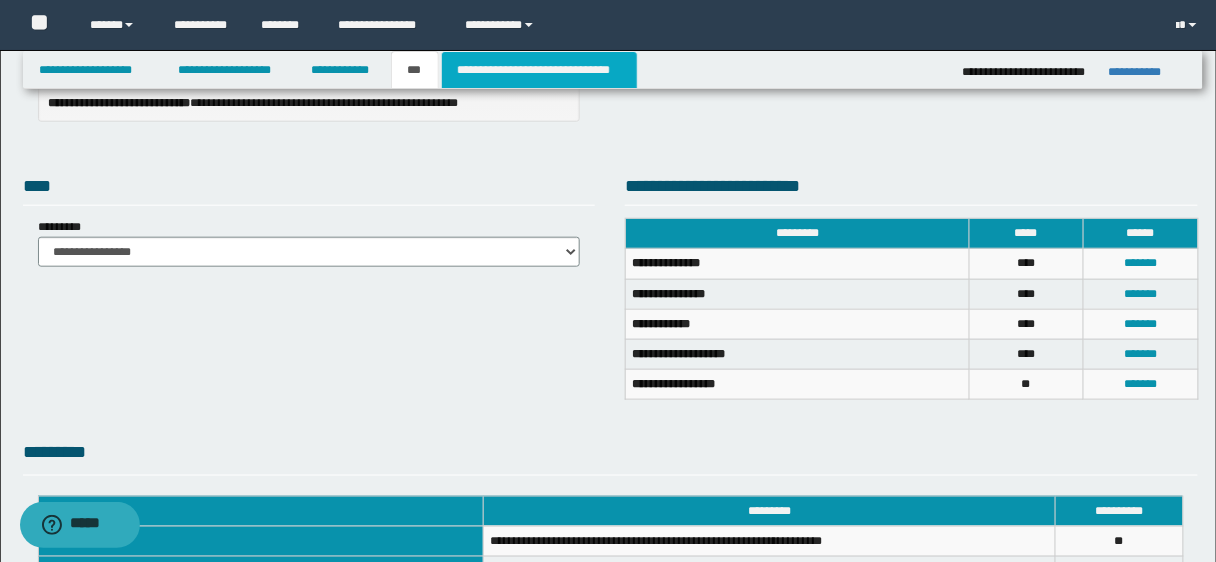 click on "**********" at bounding box center [539, 70] 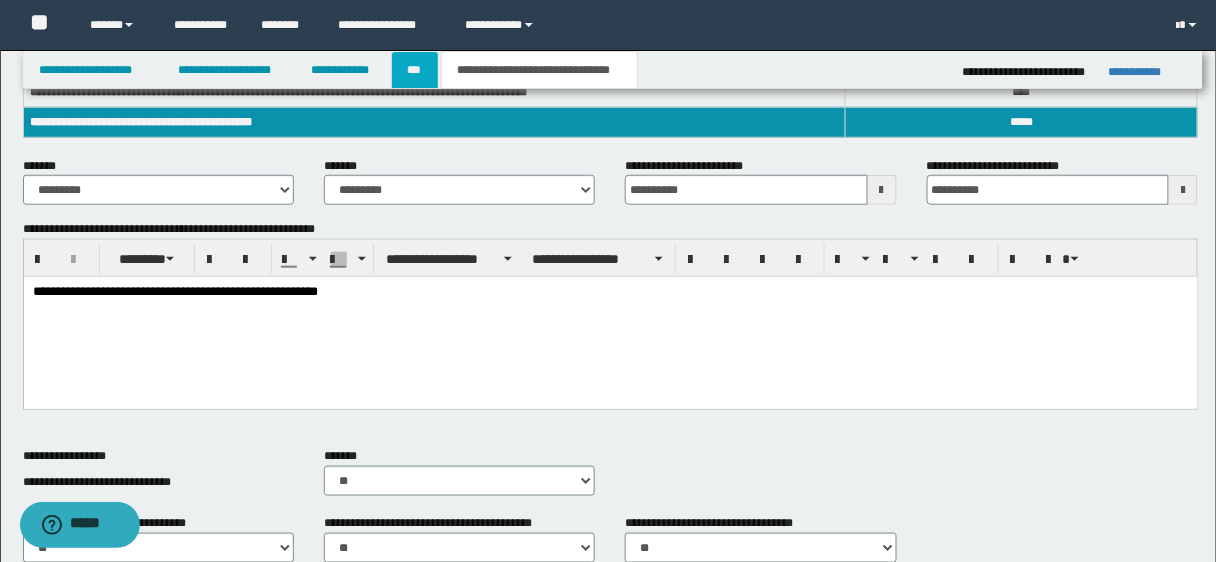 click on "***" at bounding box center [415, 70] 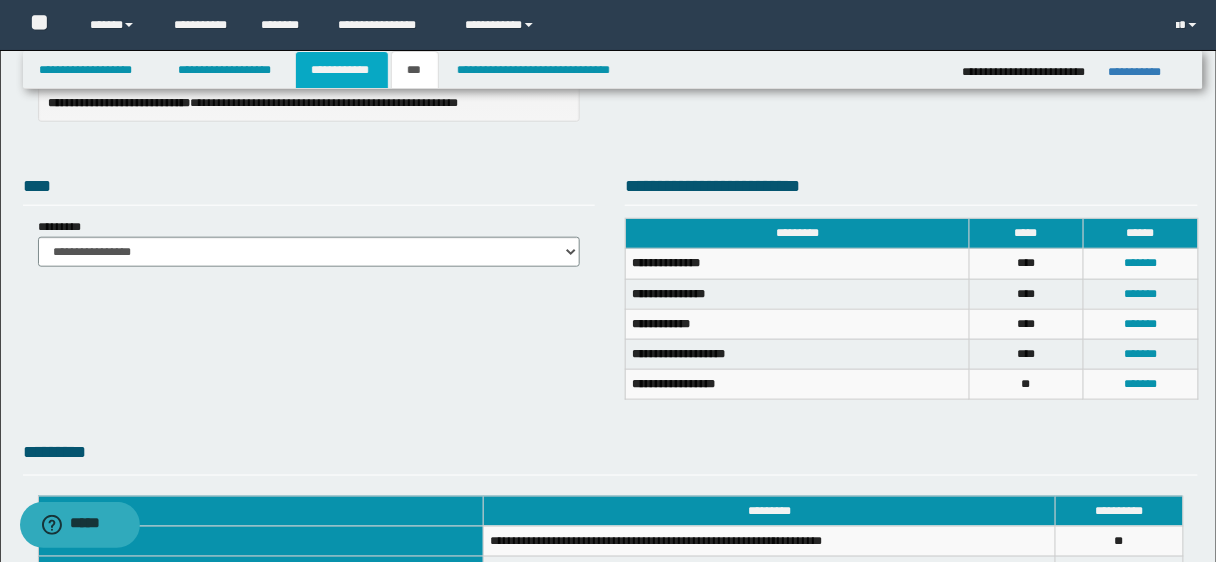 click on "**********" at bounding box center (342, 70) 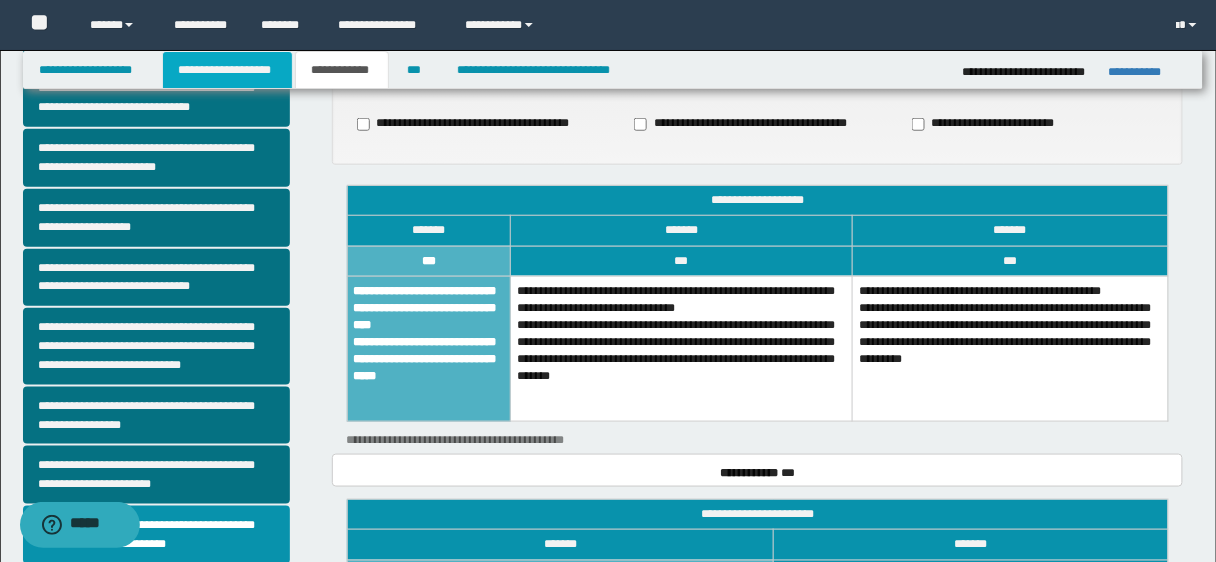 click on "**********" at bounding box center (227, 70) 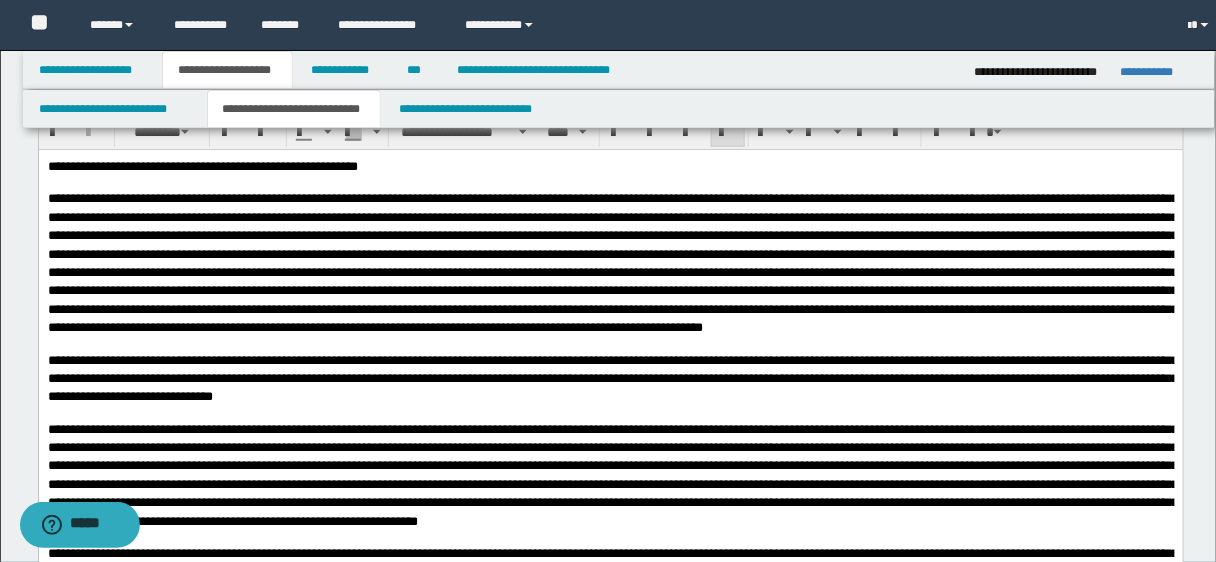 scroll, scrollTop: 388, scrollLeft: 0, axis: vertical 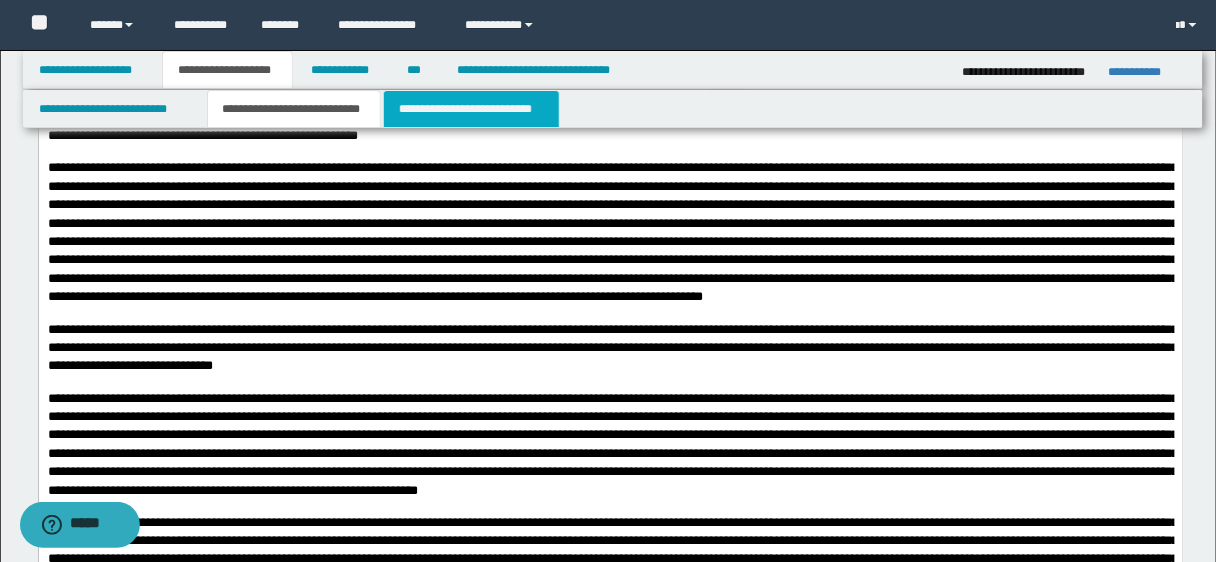 click on "**********" at bounding box center (471, 109) 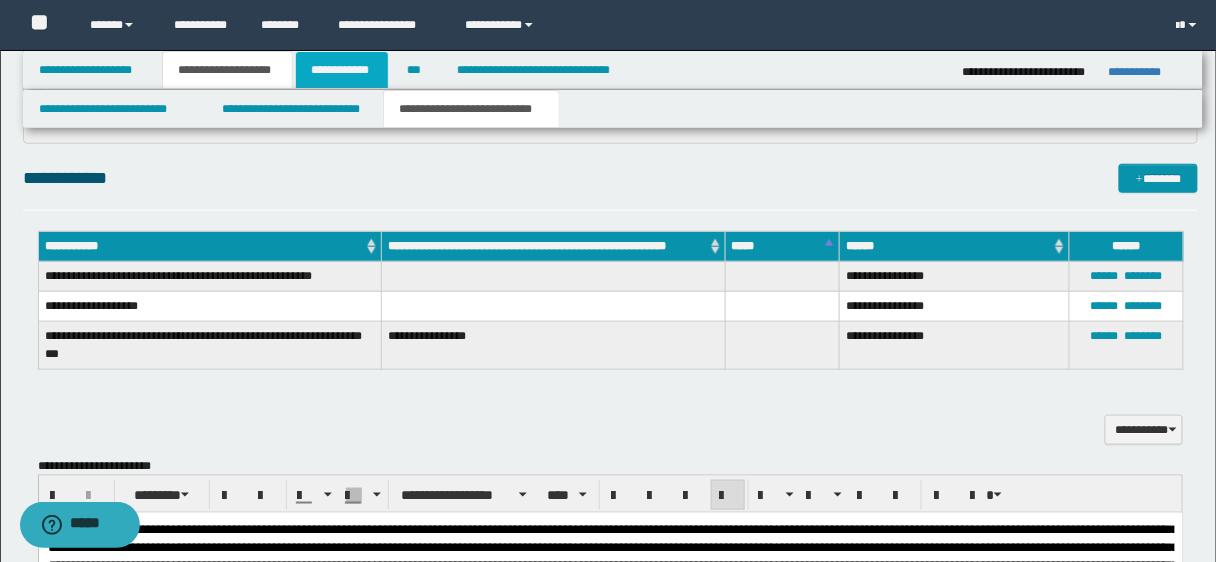 click on "**********" at bounding box center [342, 70] 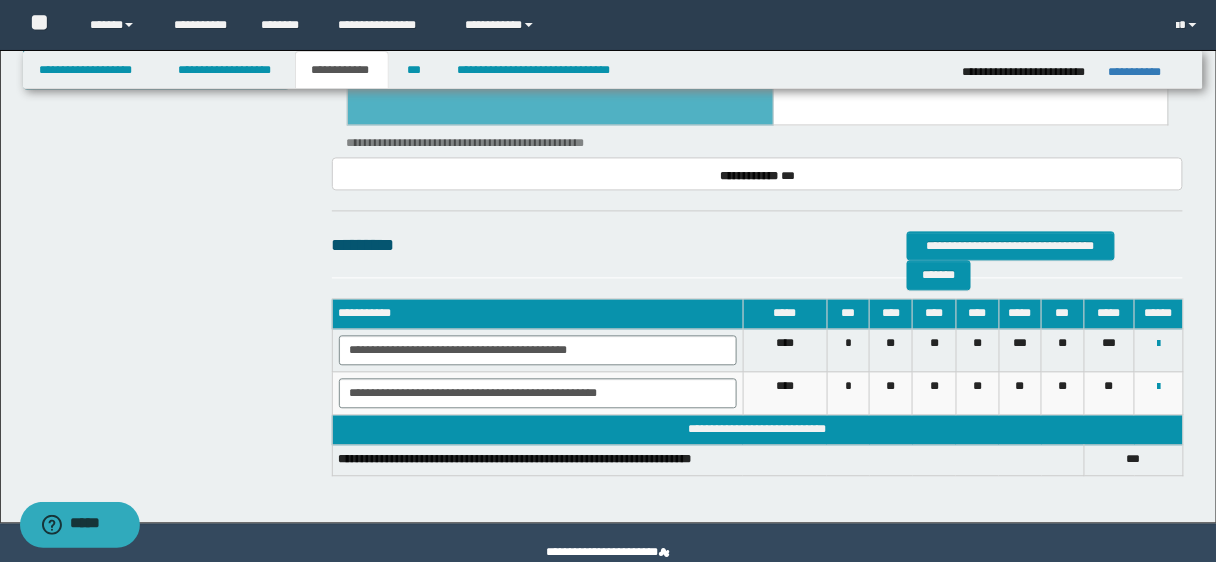 scroll, scrollTop: 957, scrollLeft: 0, axis: vertical 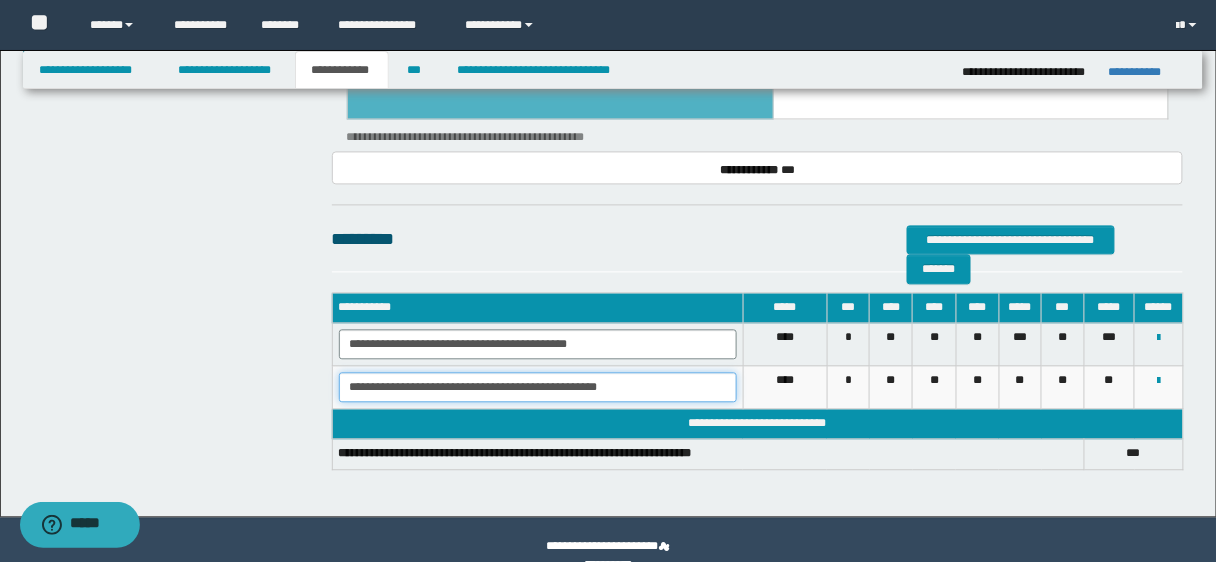 click on "**********" at bounding box center [538, 387] 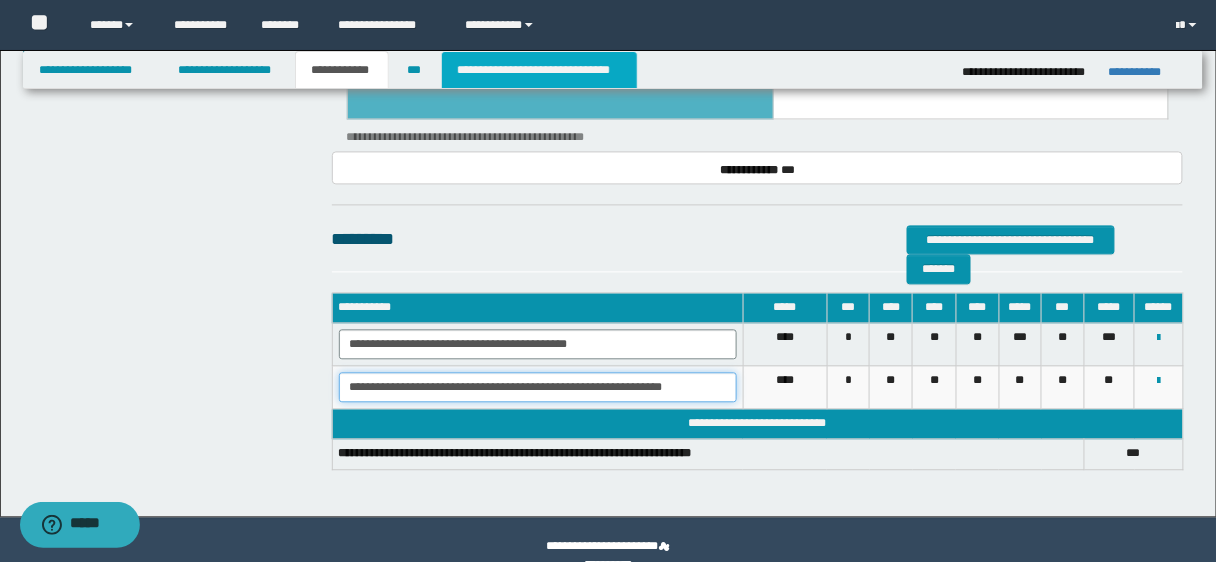 type on "**********" 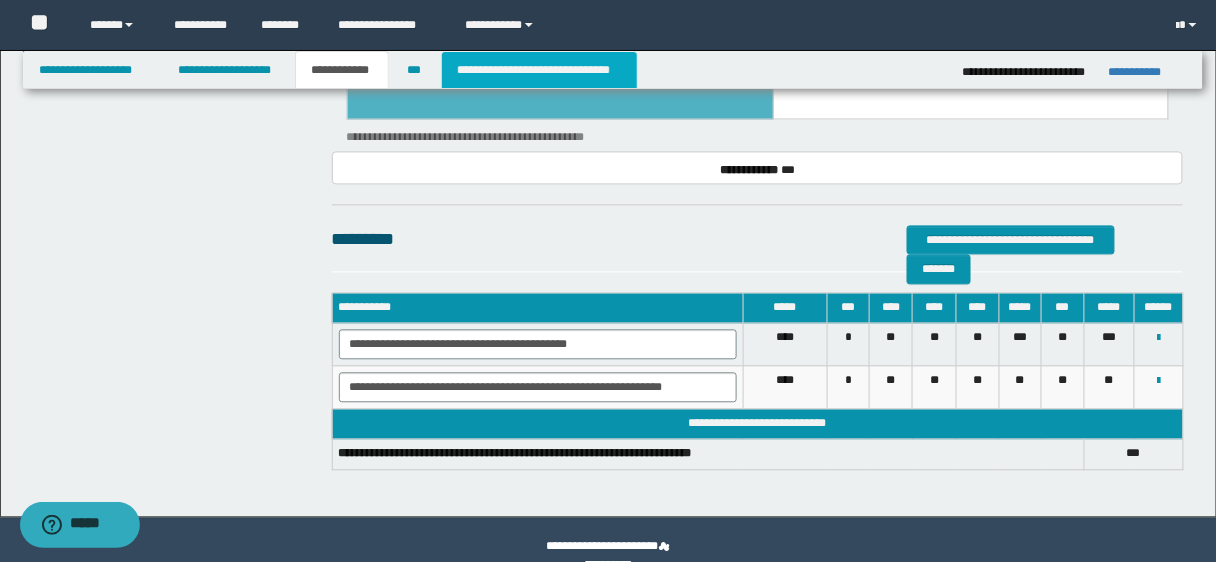 click on "**********" at bounding box center (539, 70) 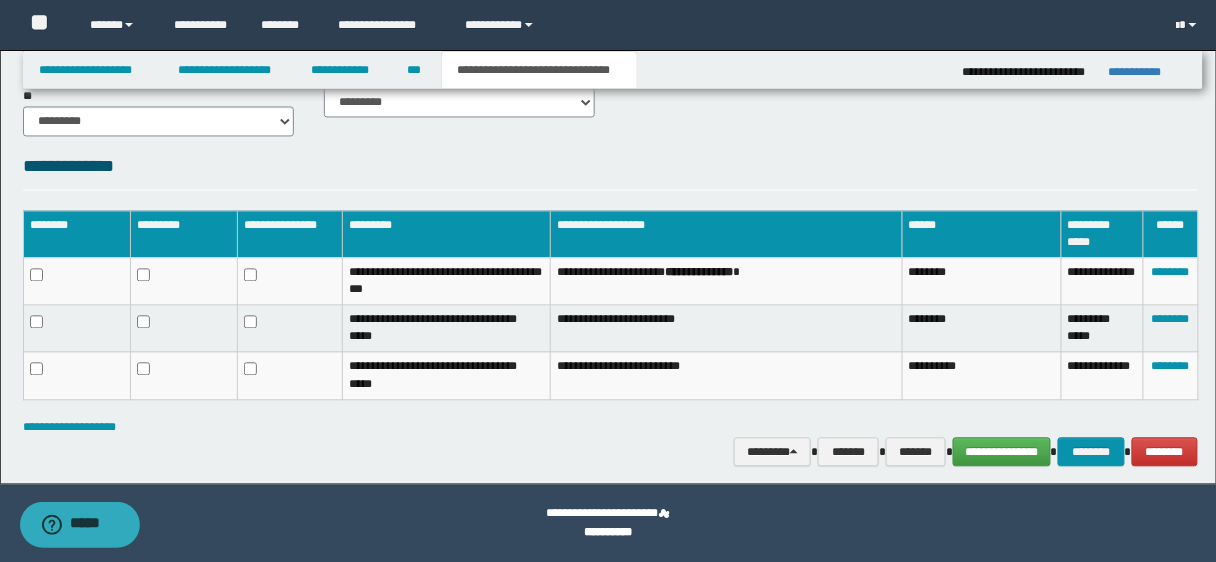 click on "**********" at bounding box center (608, -198) 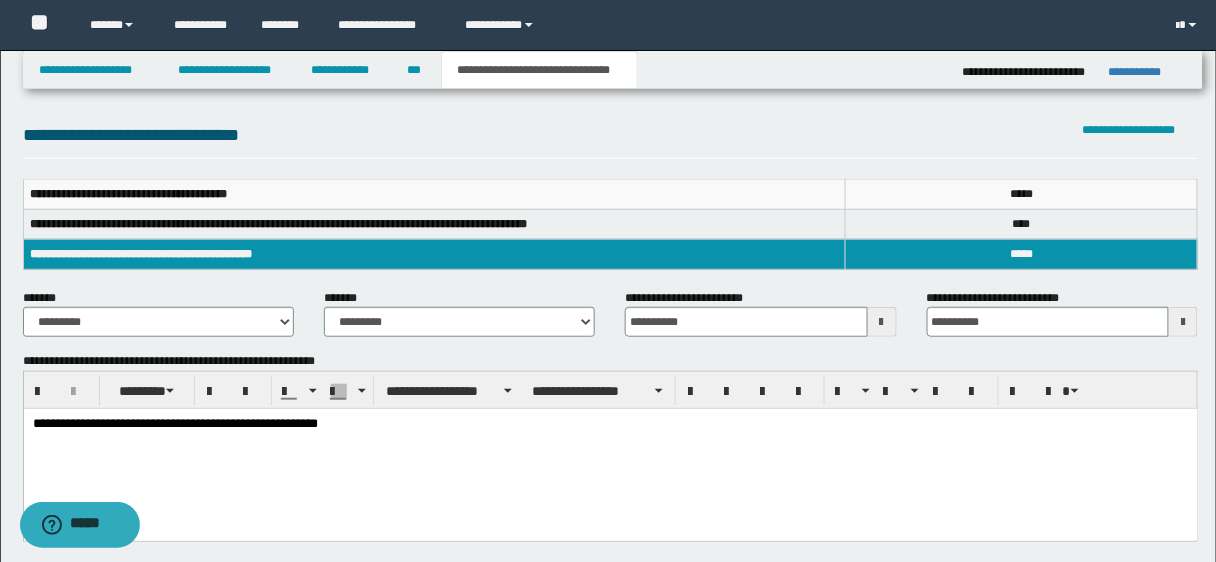 scroll, scrollTop: 238, scrollLeft: 0, axis: vertical 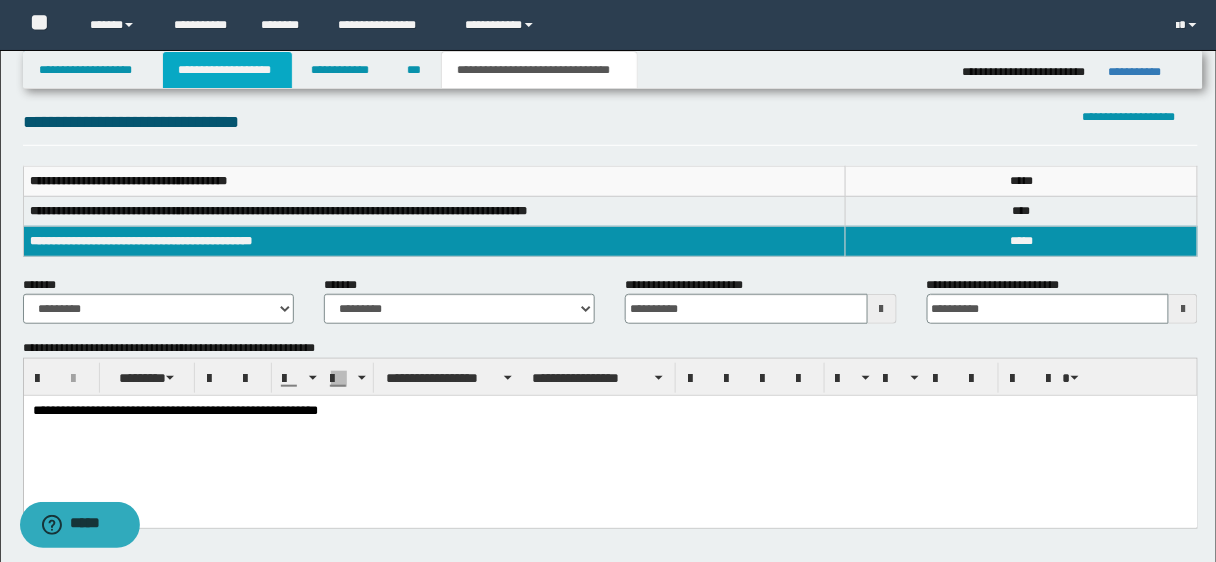 click on "**********" at bounding box center [227, 70] 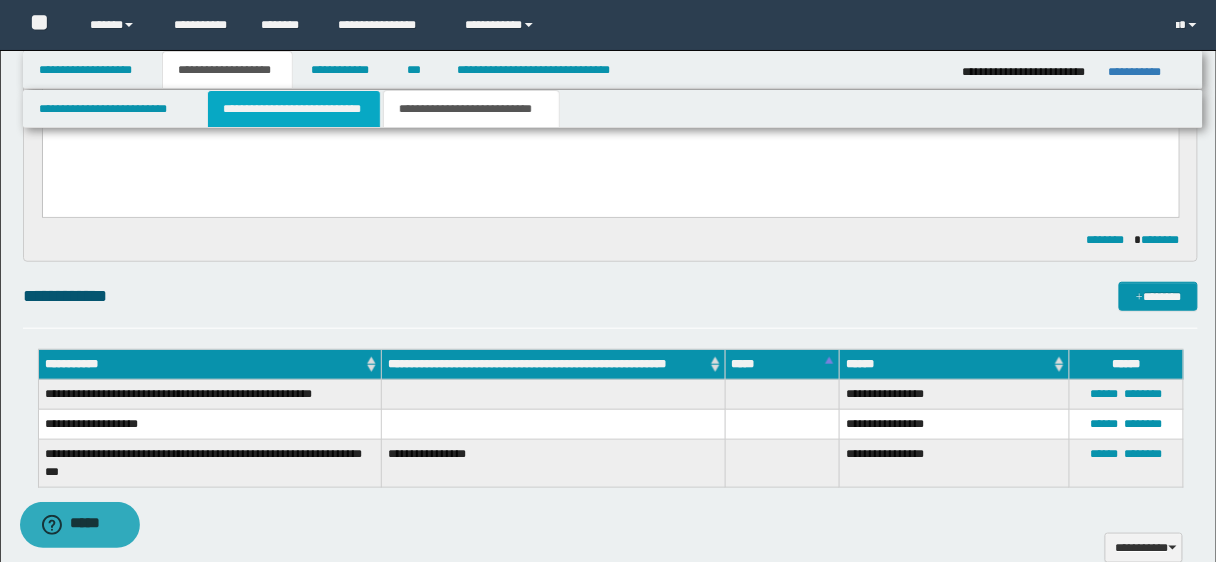 click on "**********" at bounding box center [294, 109] 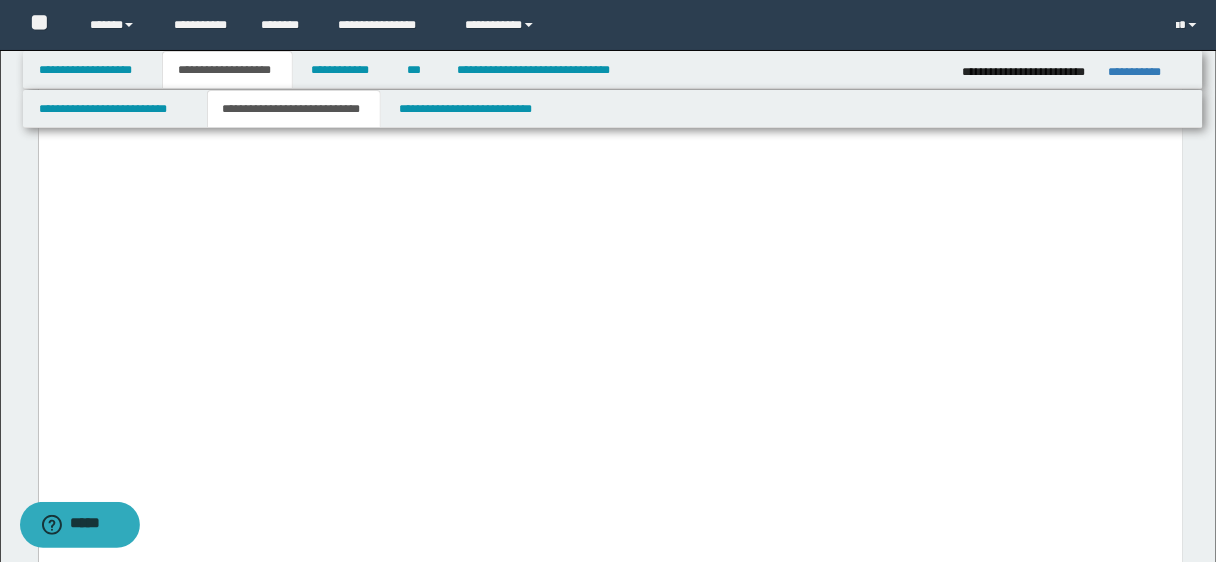 scroll, scrollTop: 9451, scrollLeft: 0, axis: vertical 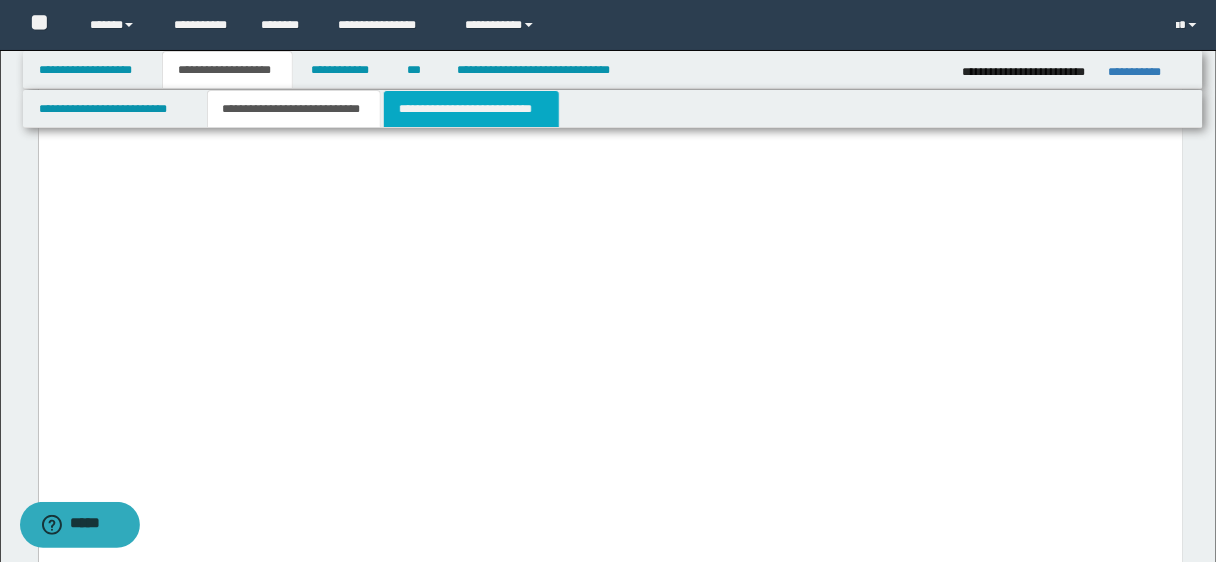 click on "**********" at bounding box center (471, 109) 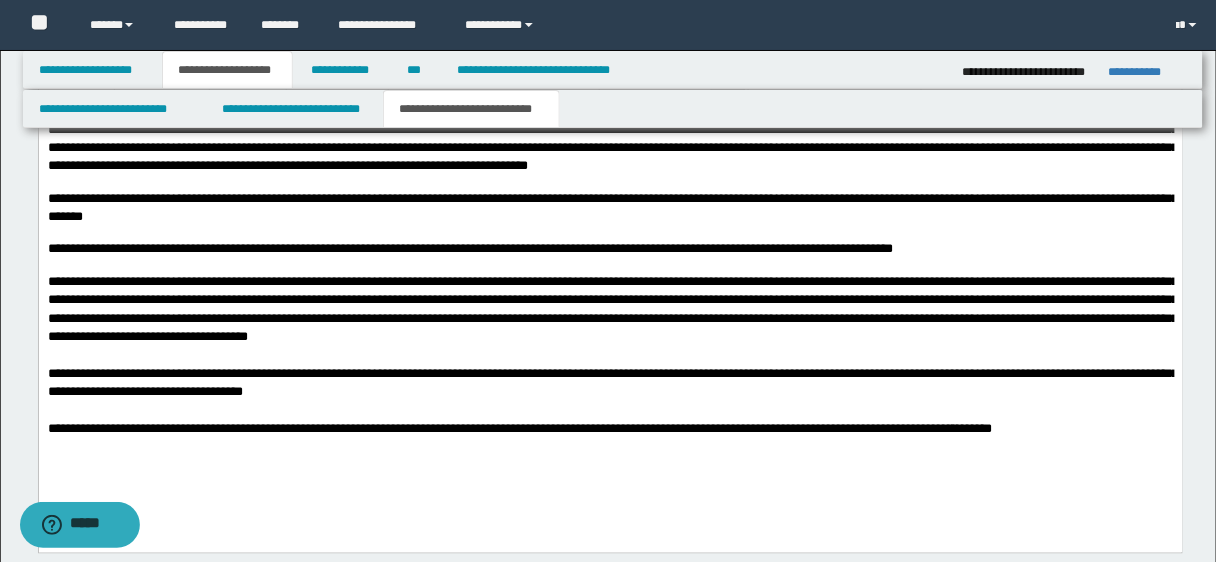 scroll, scrollTop: 804, scrollLeft: 0, axis: vertical 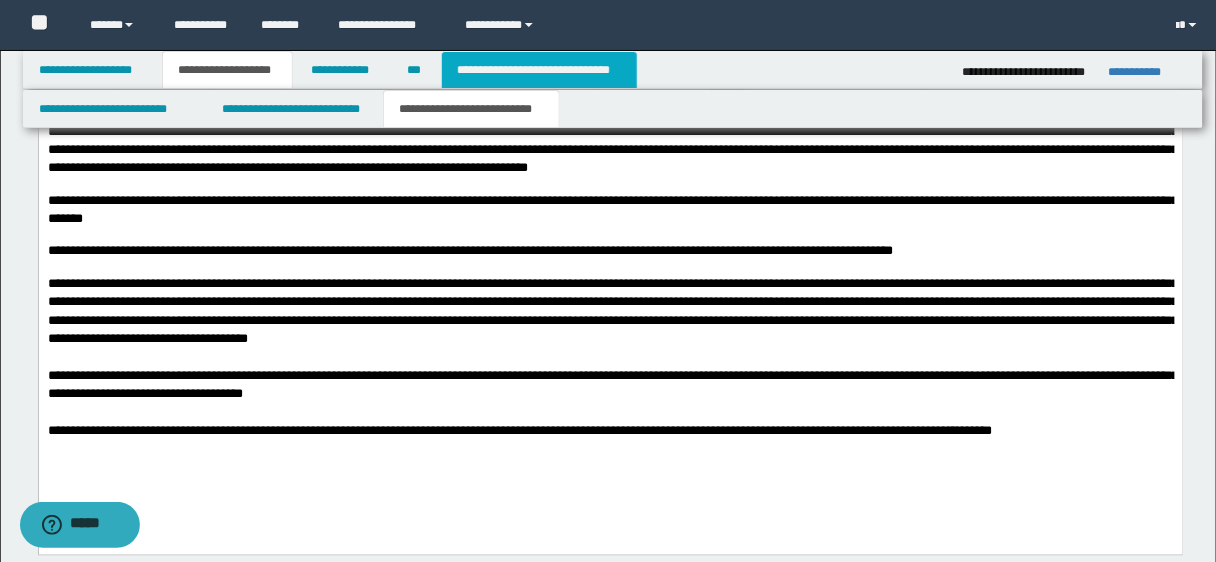click on "**********" at bounding box center (539, 70) 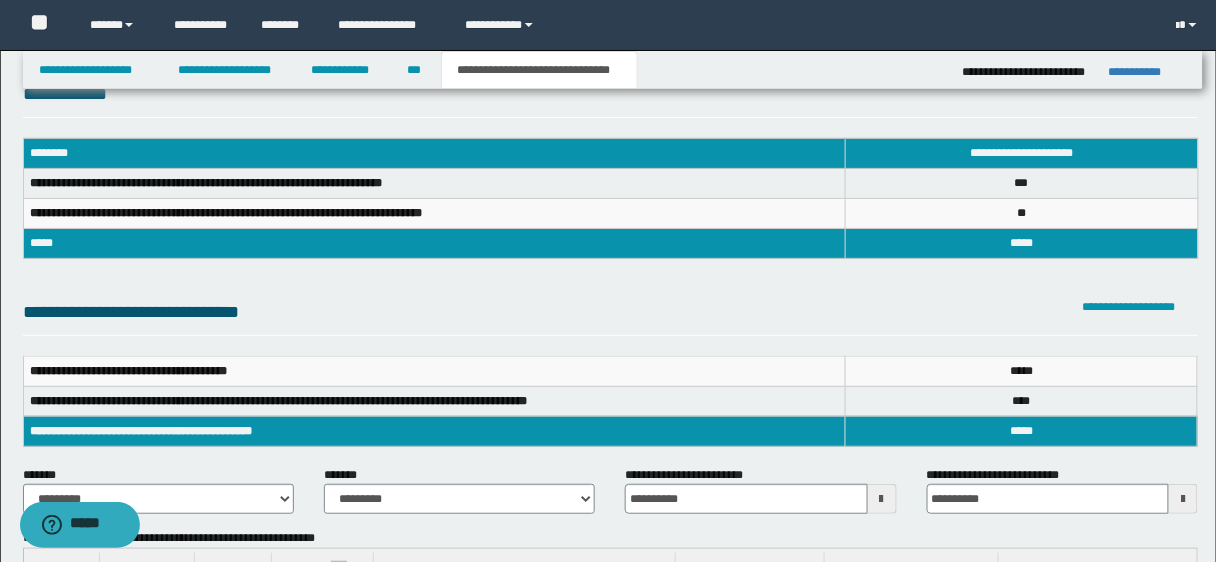 scroll, scrollTop: 0, scrollLeft: 0, axis: both 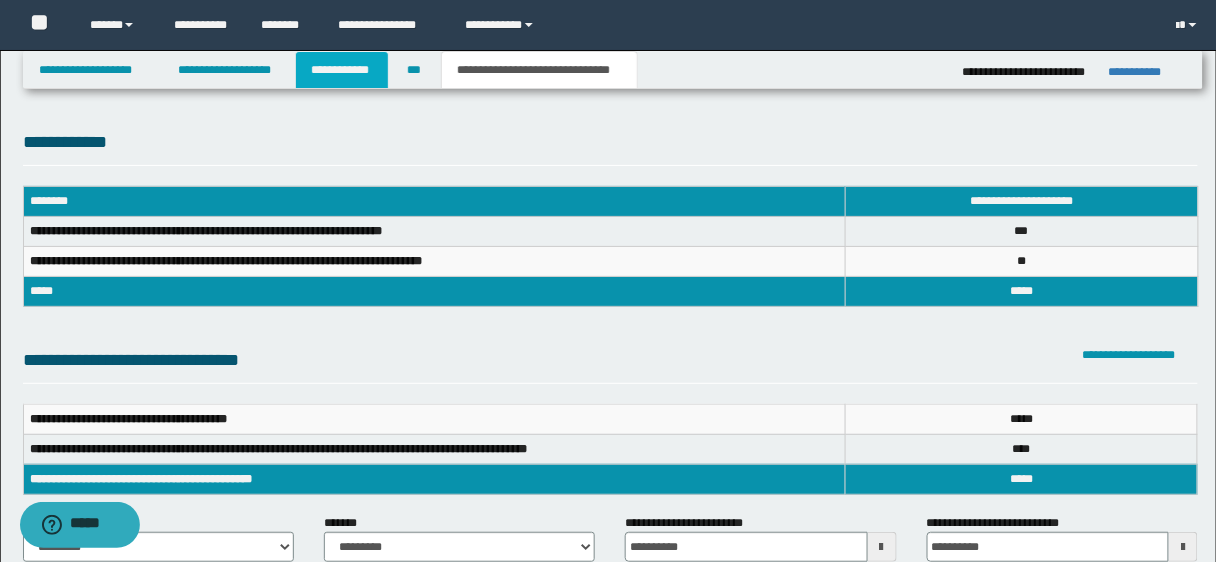 click on "**********" at bounding box center (342, 70) 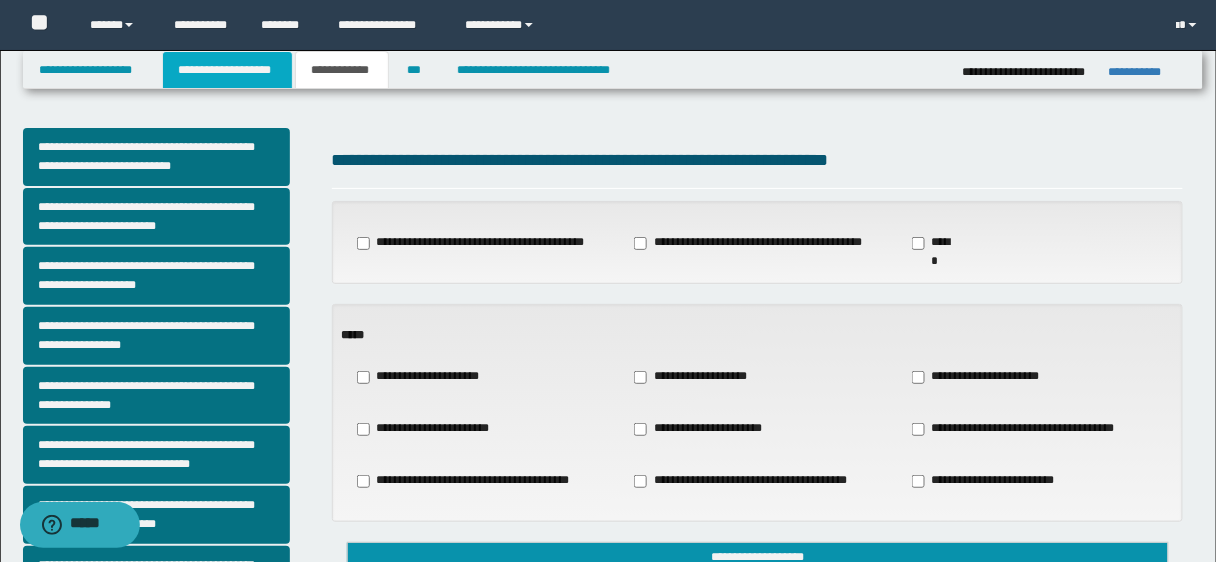 click on "**********" at bounding box center [227, 70] 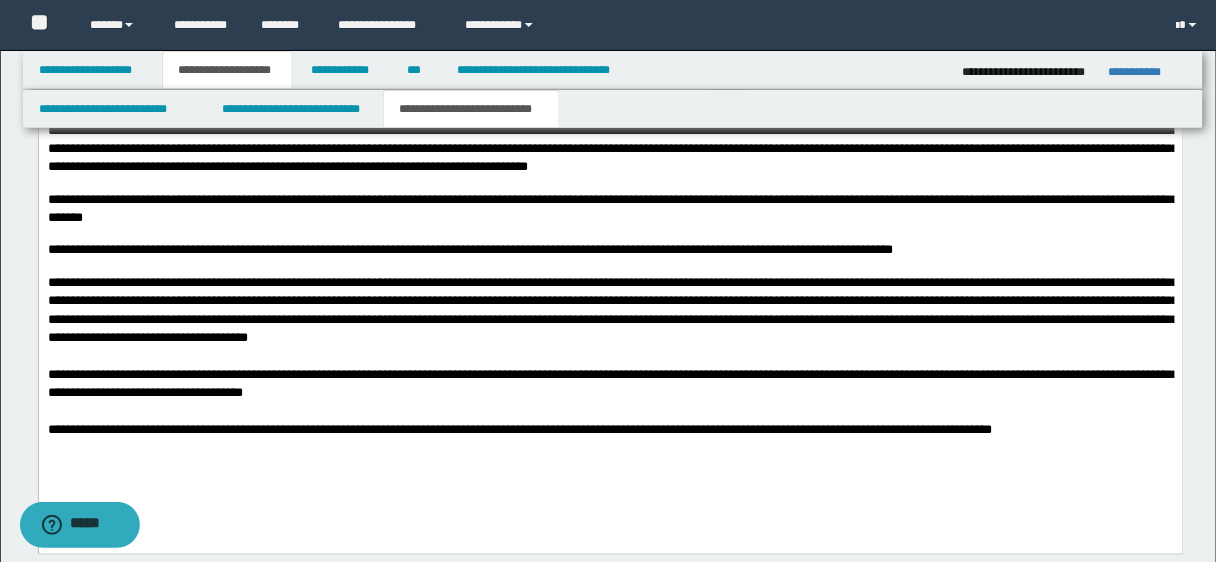 scroll, scrollTop: 810, scrollLeft: 0, axis: vertical 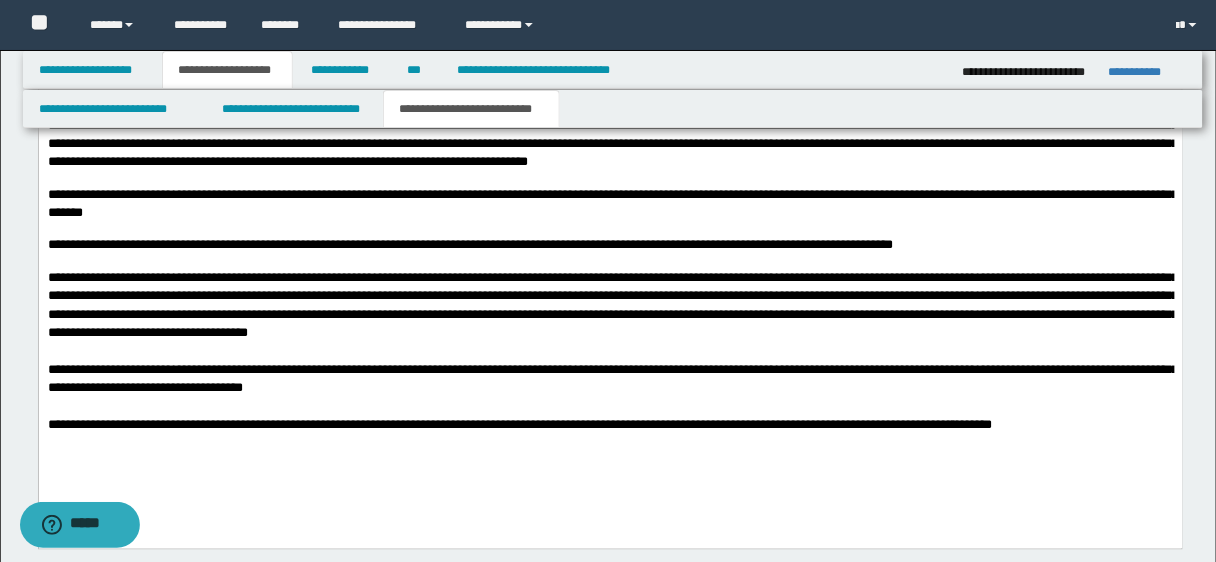 click on "**********" at bounding box center (612, 204) 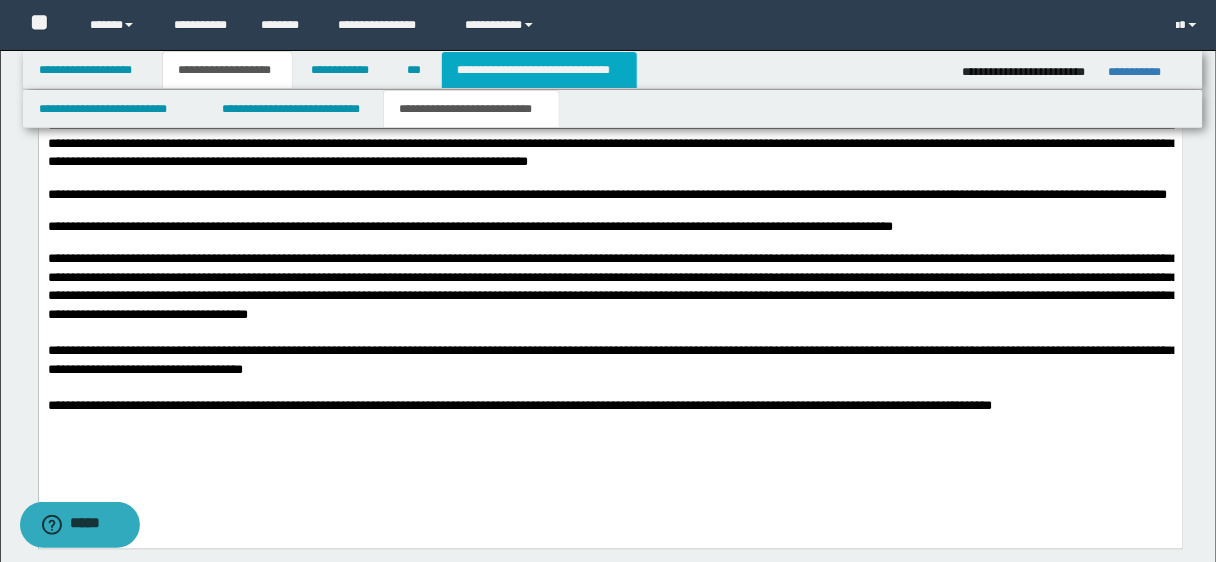 click on "**********" at bounding box center [539, 70] 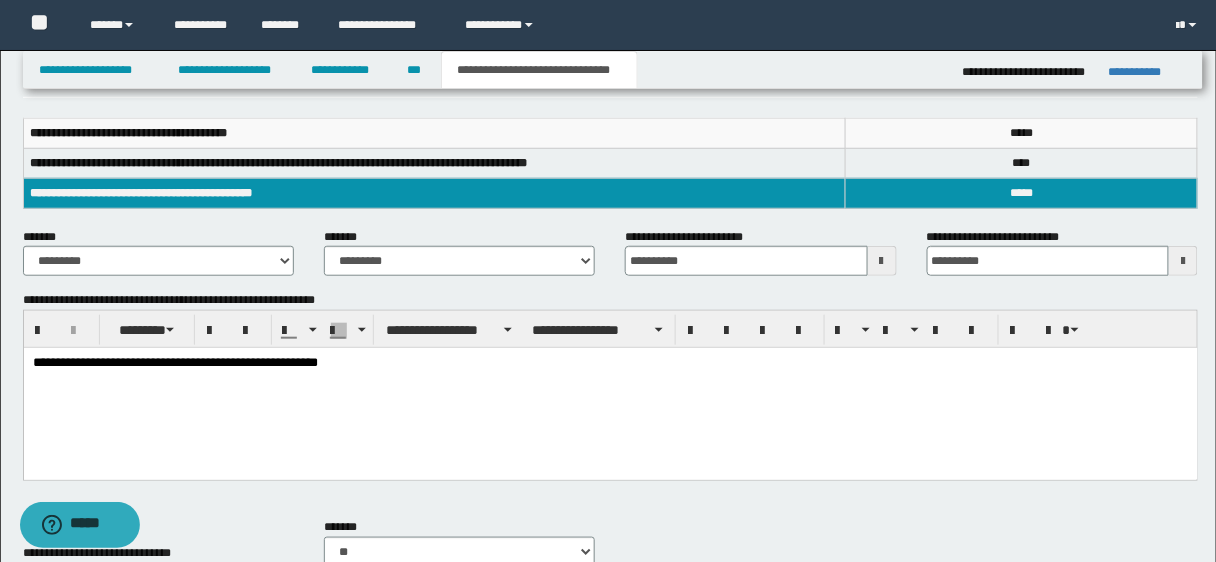 scroll, scrollTop: 778, scrollLeft: 0, axis: vertical 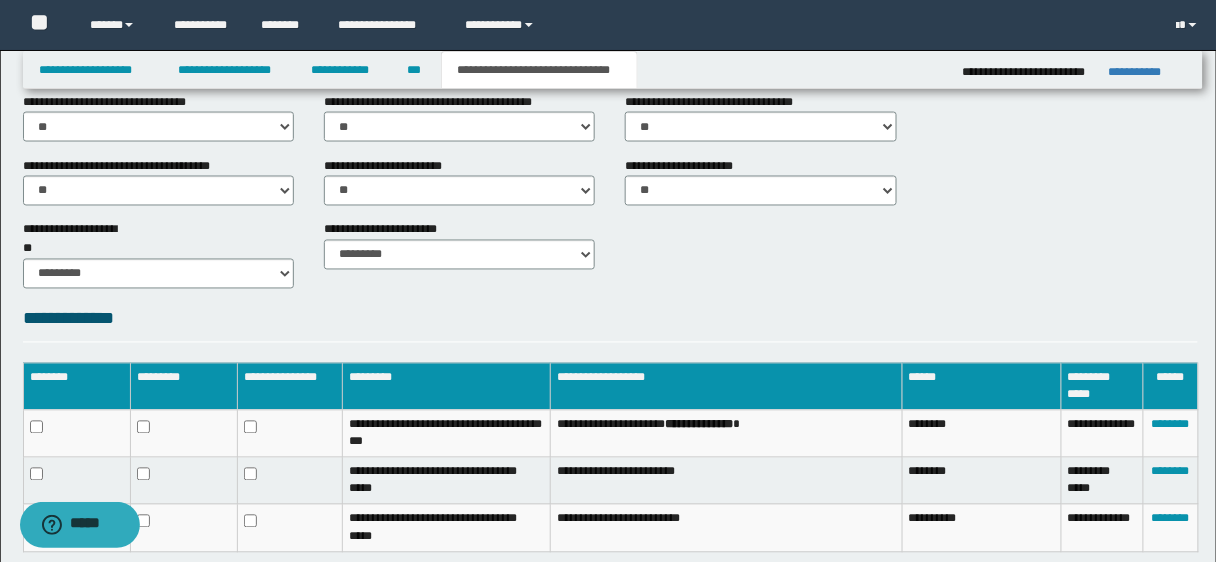 click on "**********" at bounding box center [608, -46] 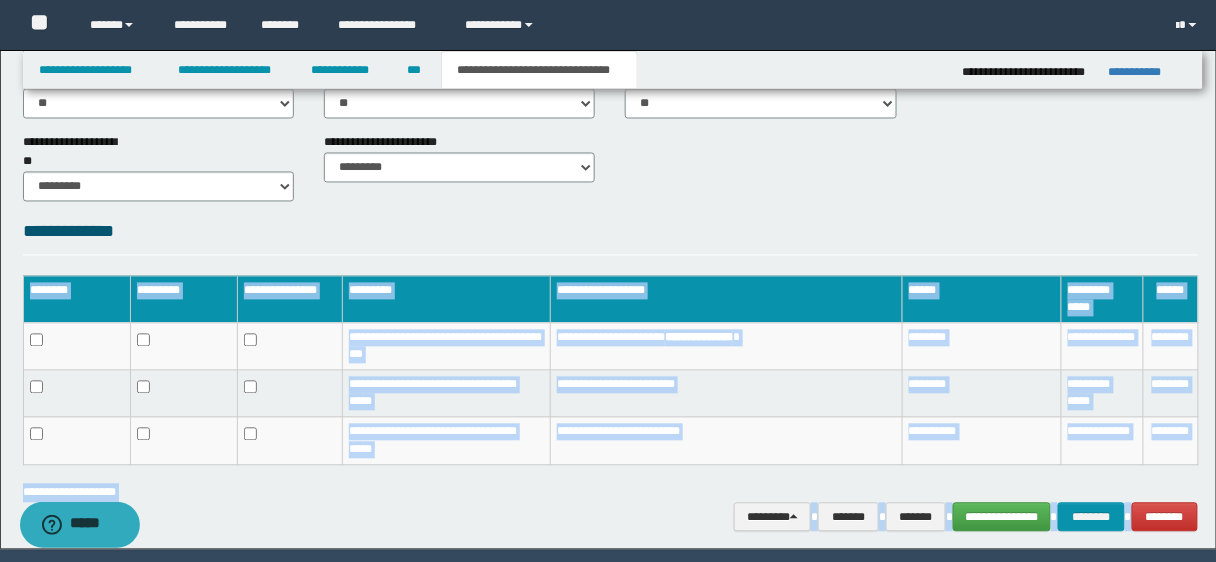 drag, startPoint x: 1226, startPoint y: 410, endPoint x: 716, endPoint y: 504, distance: 518.5904 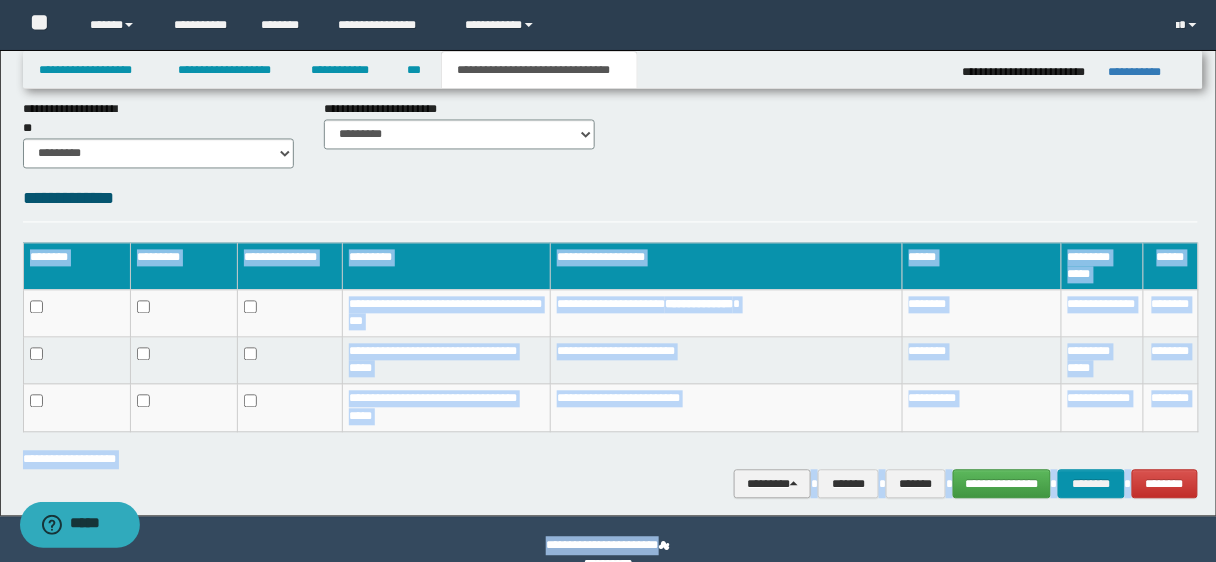 click on "********" at bounding box center (772, 484) 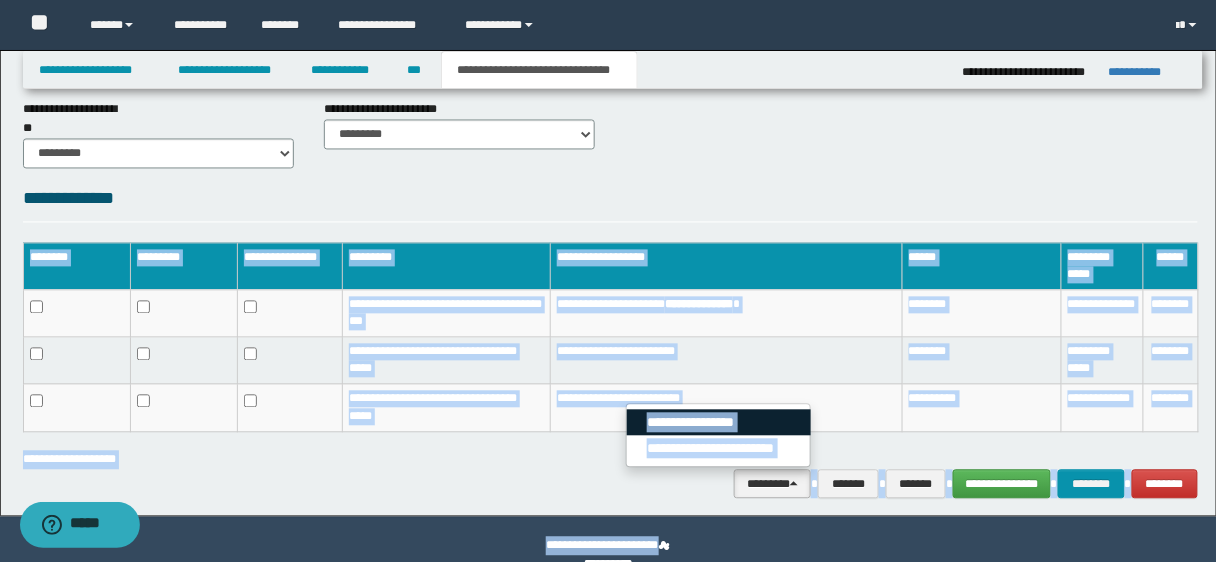 click on "**********" at bounding box center [719, 423] 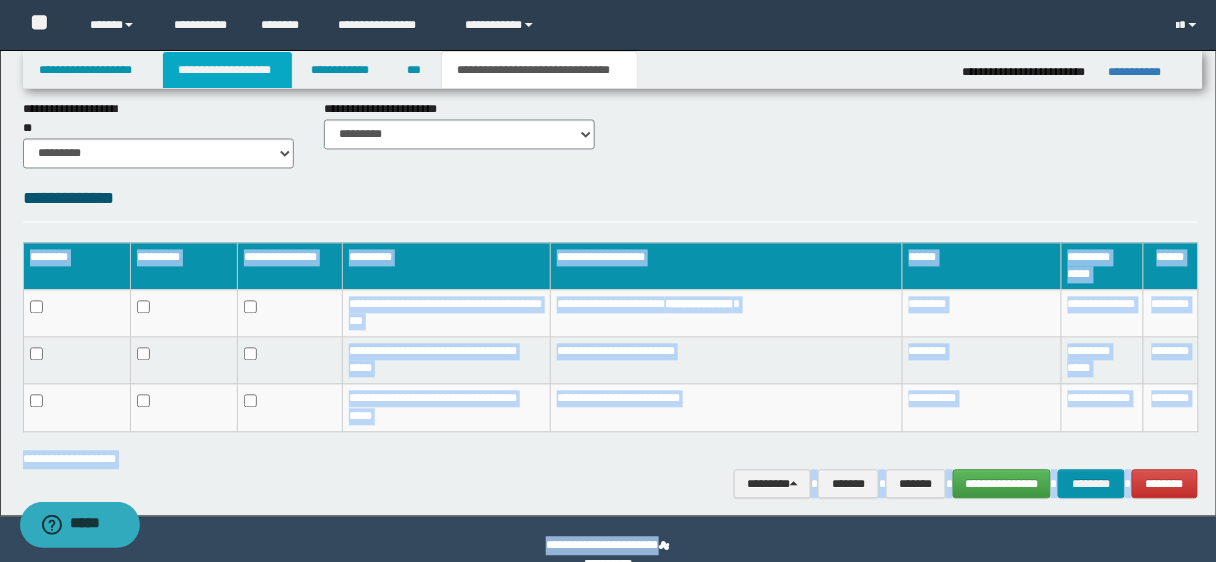 click on "**********" at bounding box center [227, 70] 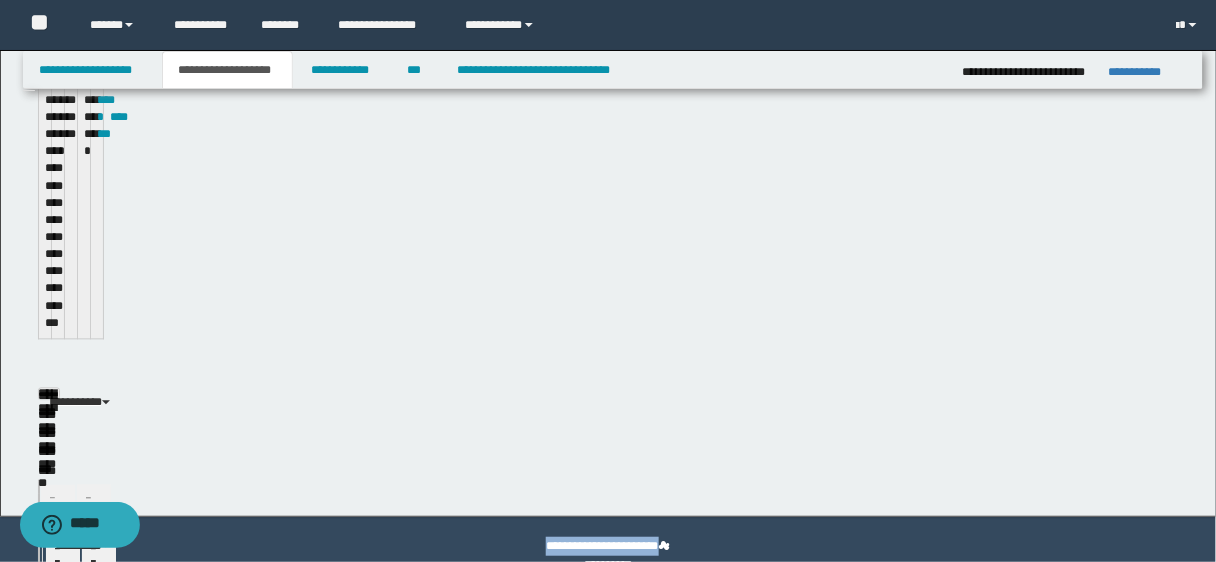 scroll, scrollTop: 929, scrollLeft: 0, axis: vertical 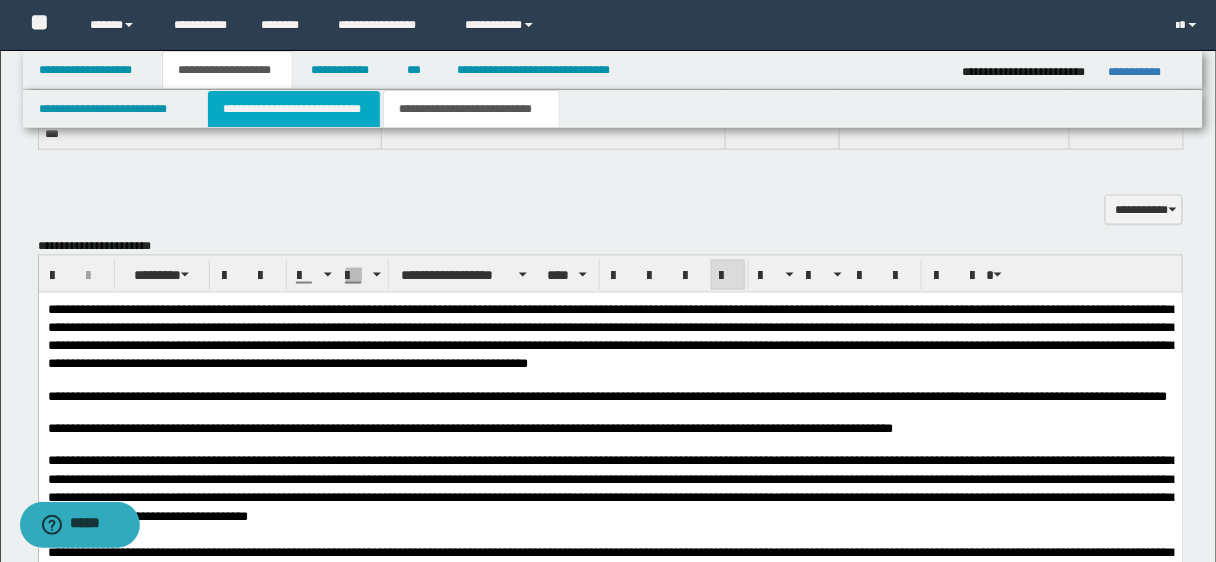 click on "**********" at bounding box center (294, 109) 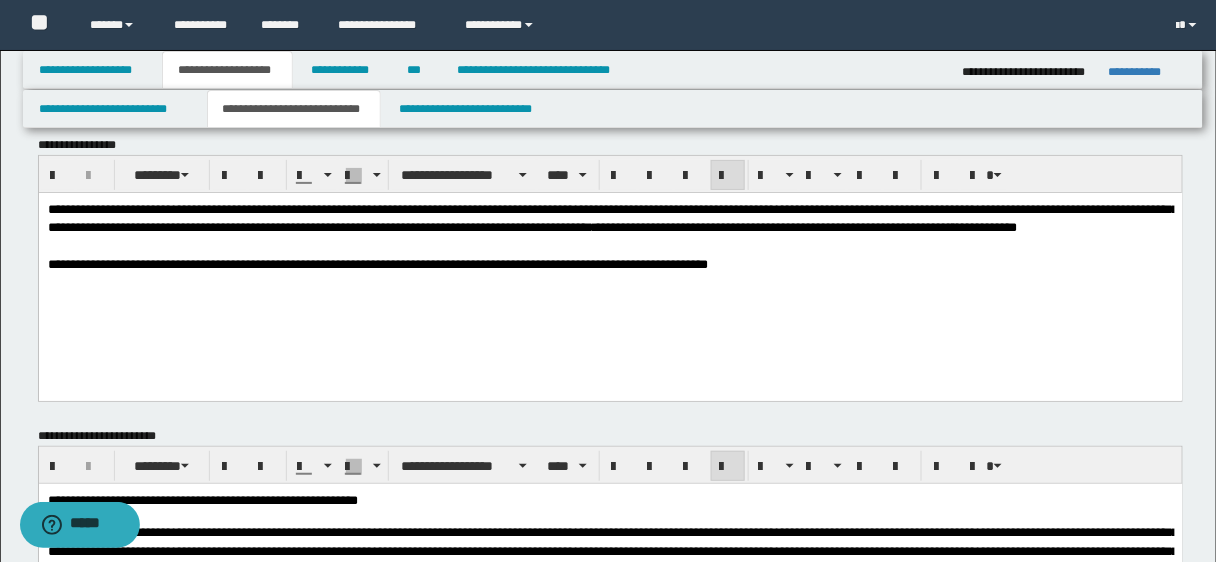 scroll, scrollTop: 0, scrollLeft: 0, axis: both 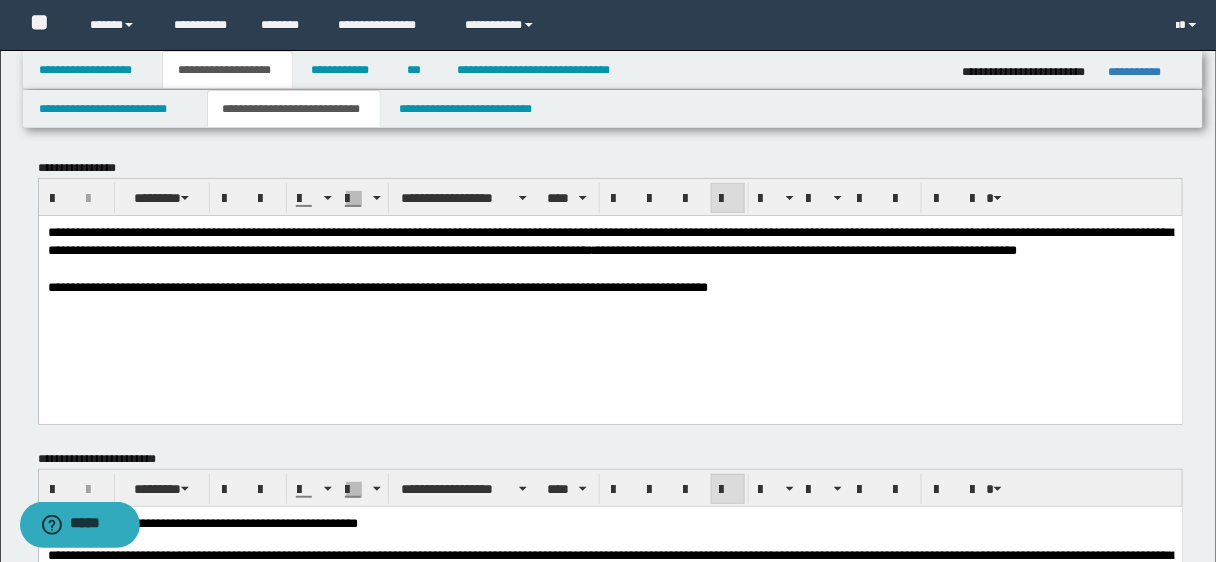 click on "**********" at bounding box center [612, 240] 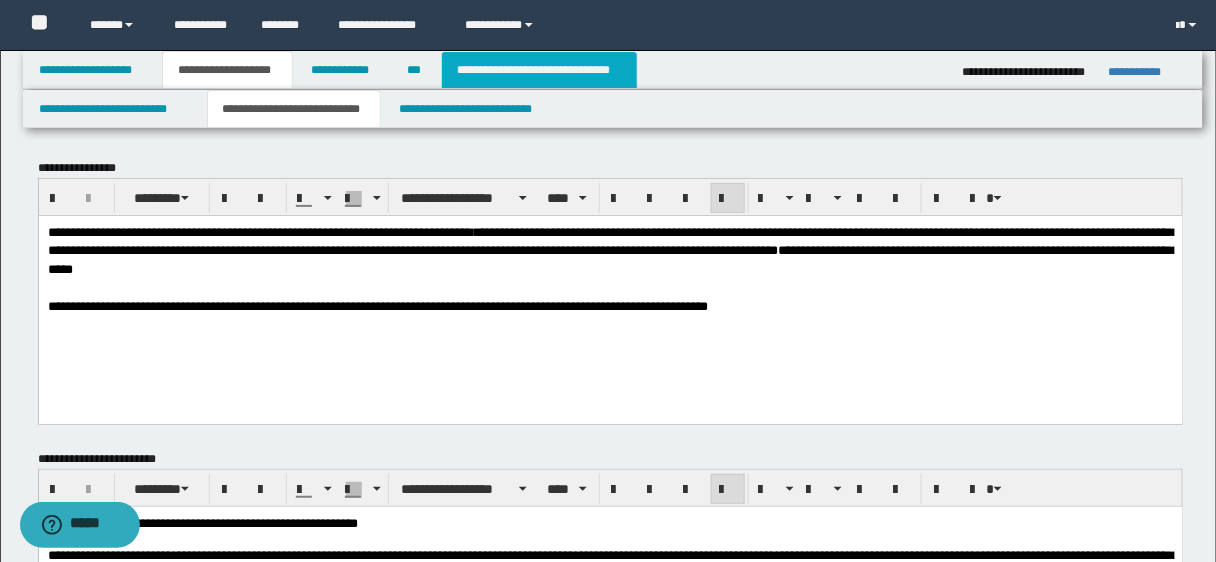 click on "**********" at bounding box center [539, 70] 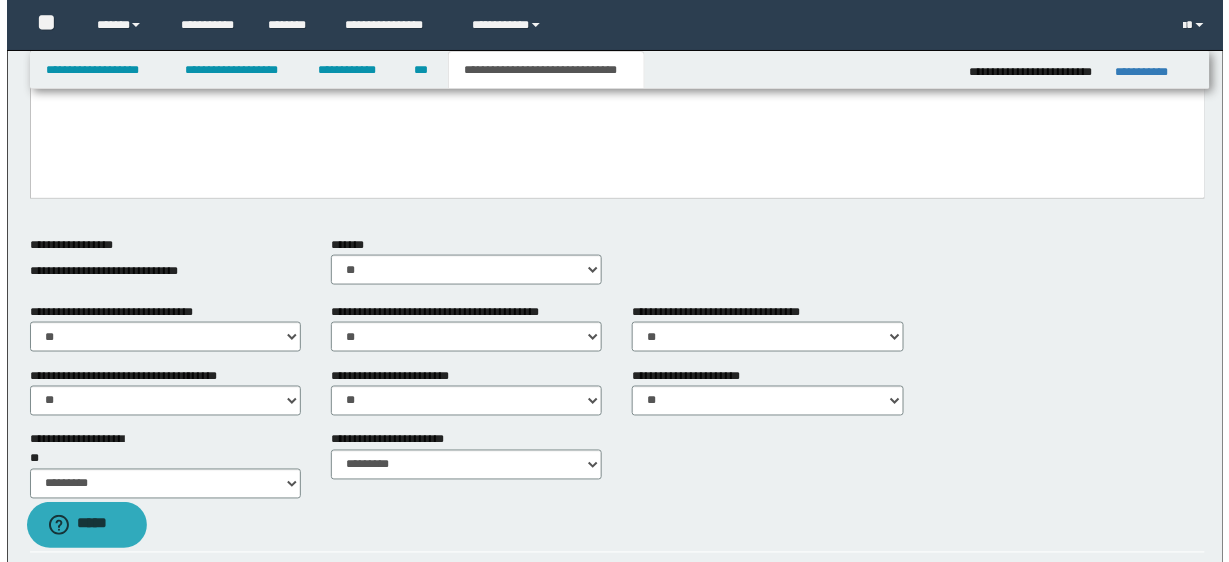 scroll, scrollTop: 930, scrollLeft: 0, axis: vertical 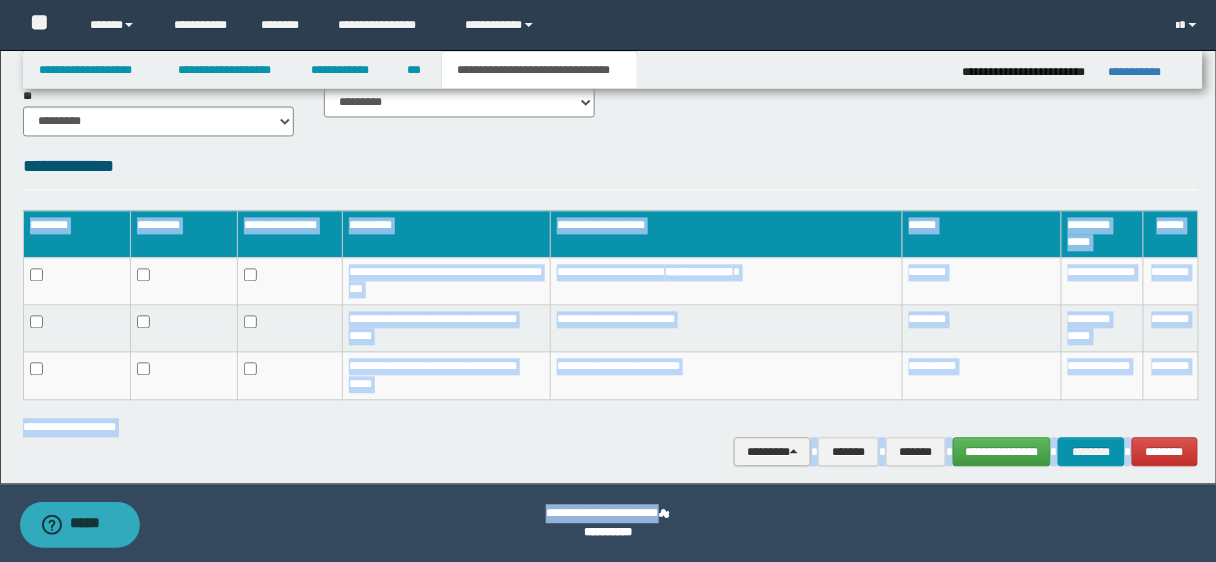 click on "********" at bounding box center (772, 452) 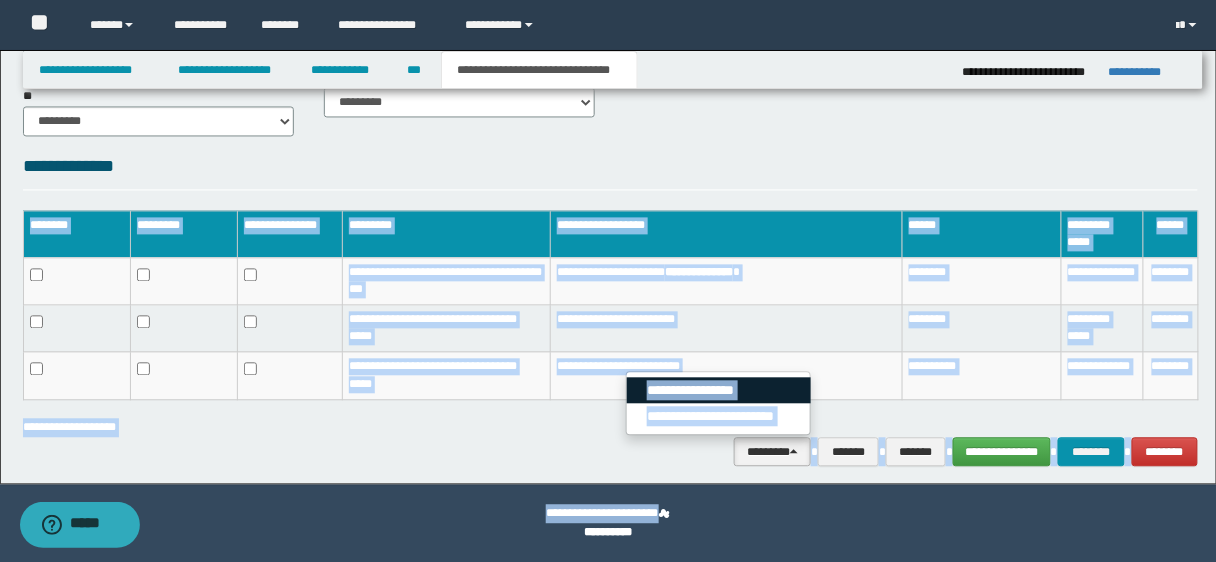 click on "**********" at bounding box center [719, 391] 